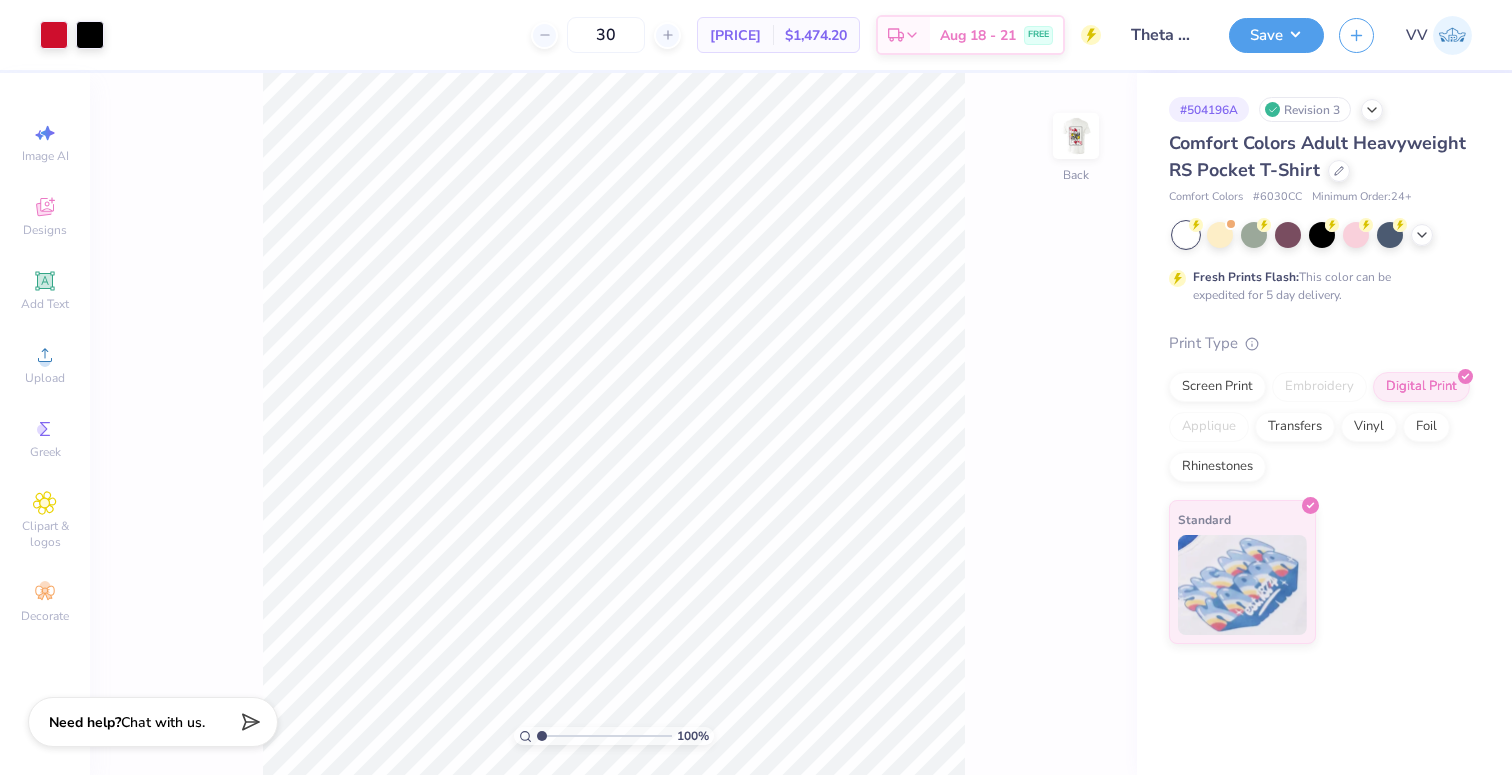 scroll, scrollTop: 0, scrollLeft: 0, axis: both 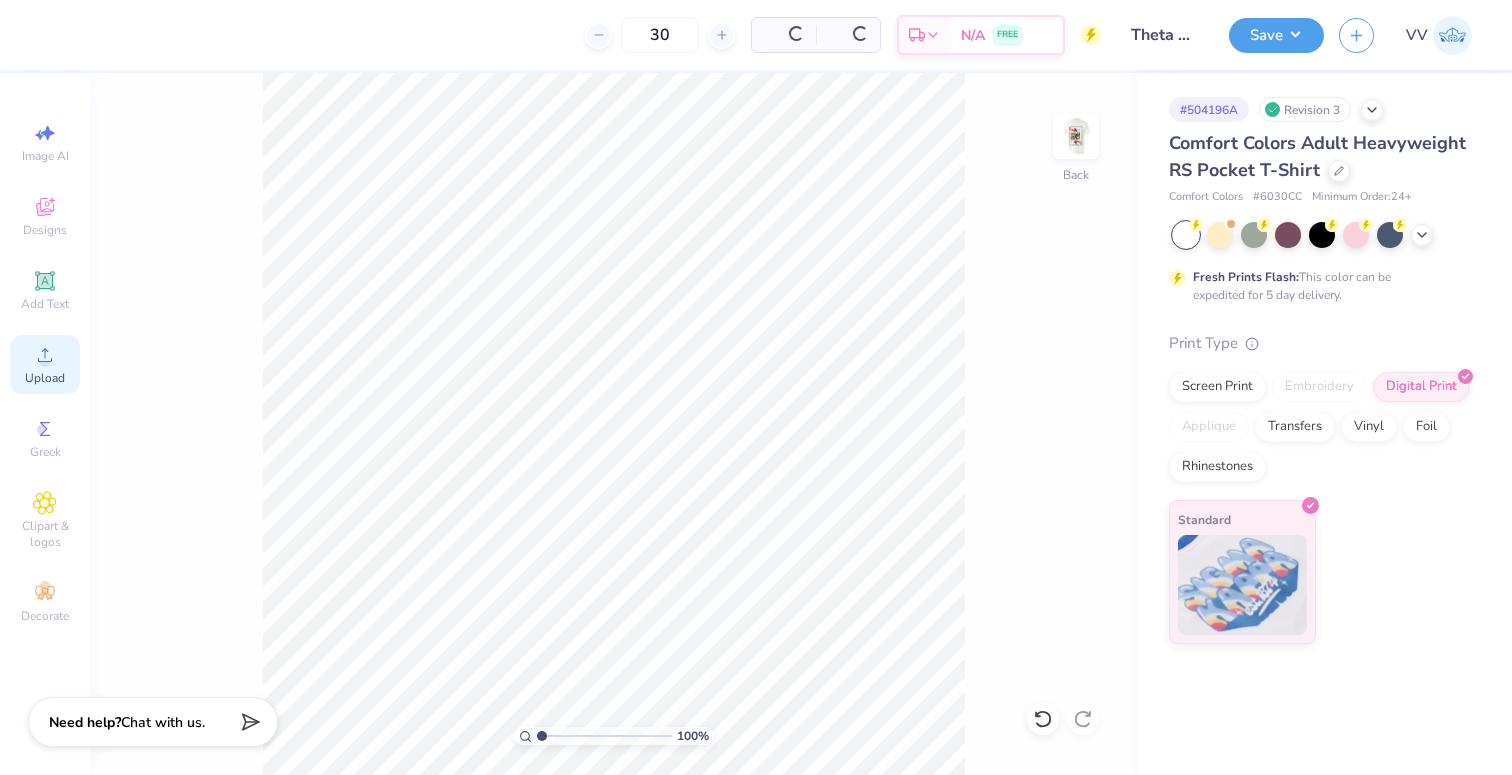 click on "Upload" at bounding box center (45, 364) 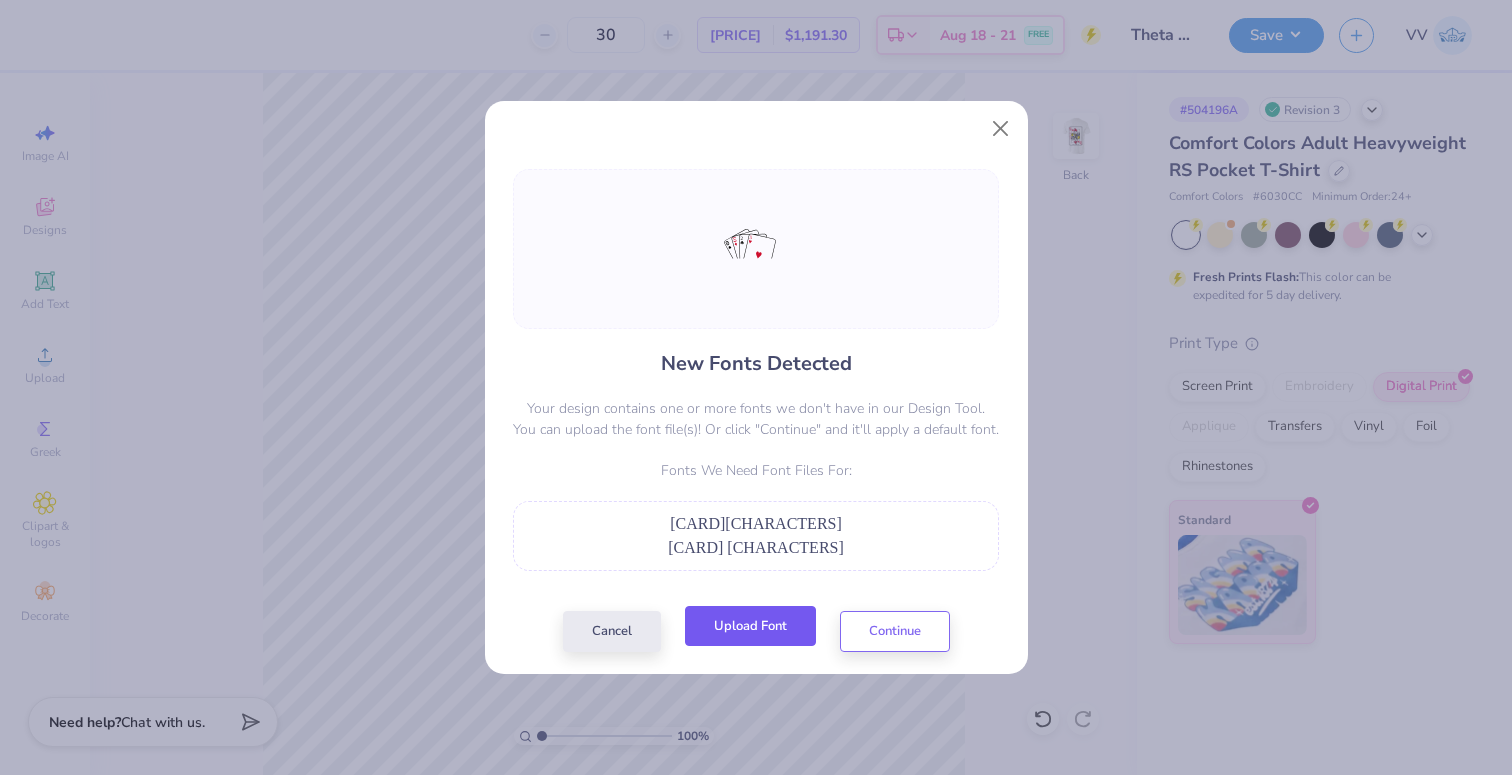 click on "Upload Font" at bounding box center (750, 626) 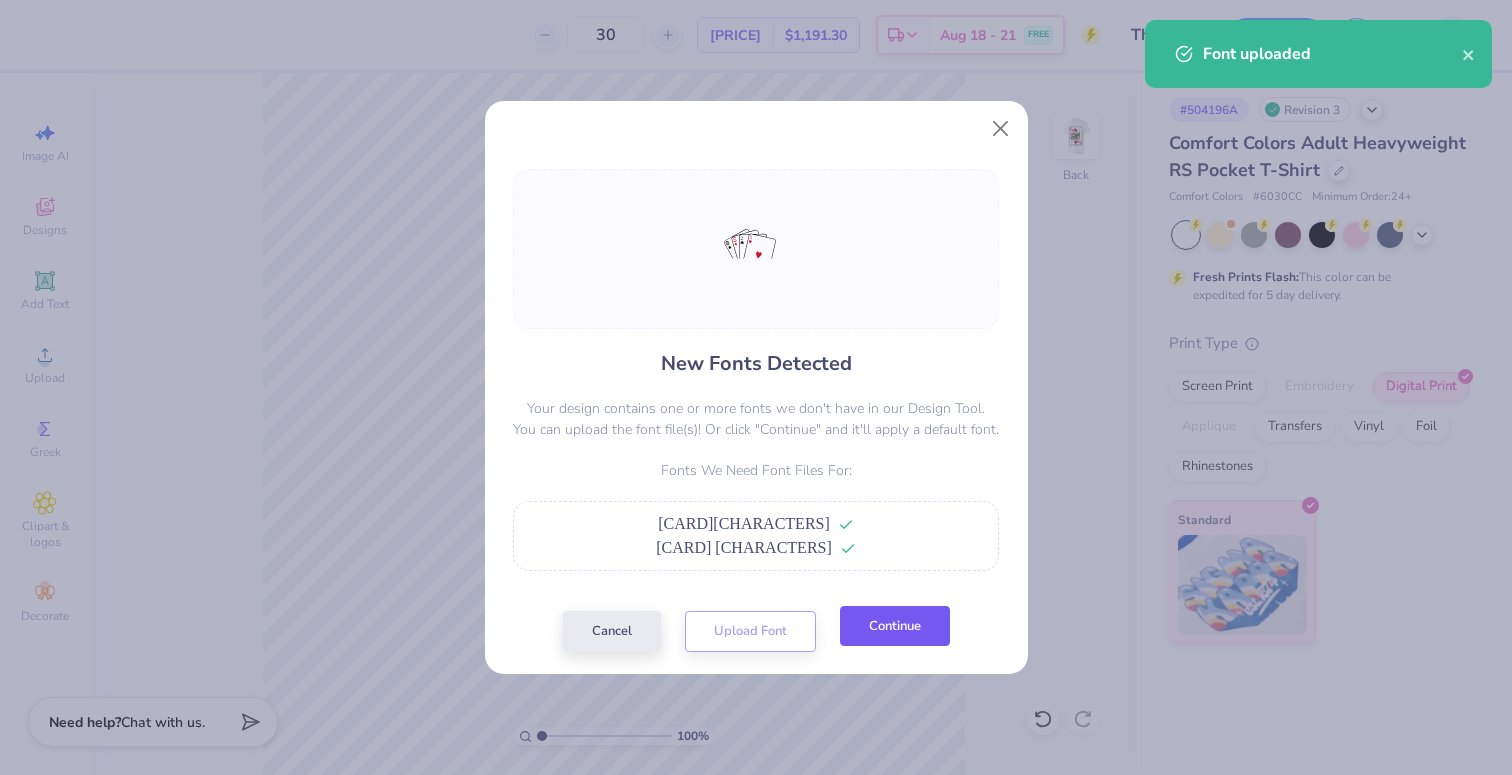 click on "Continue" at bounding box center [895, 626] 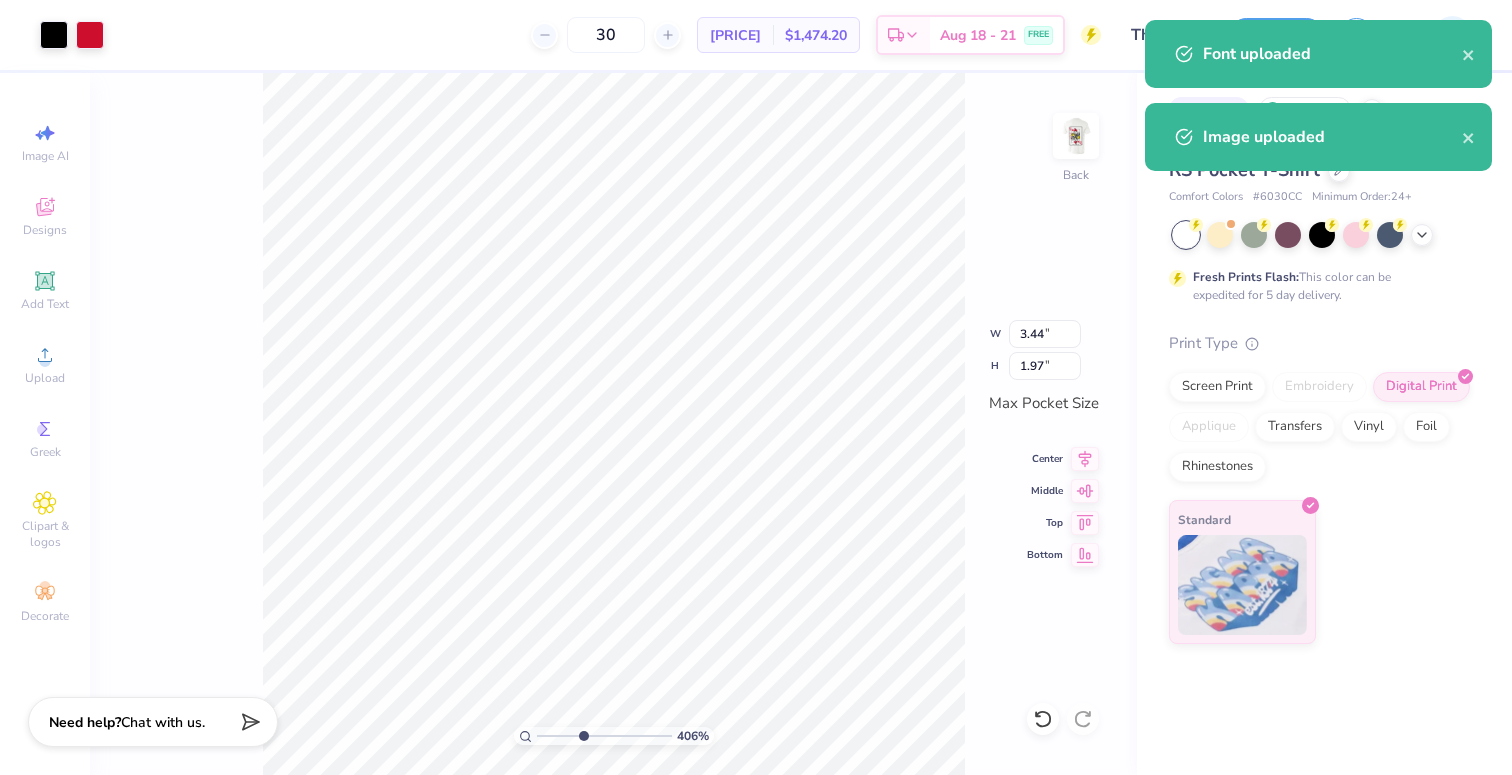 type on "4.06" 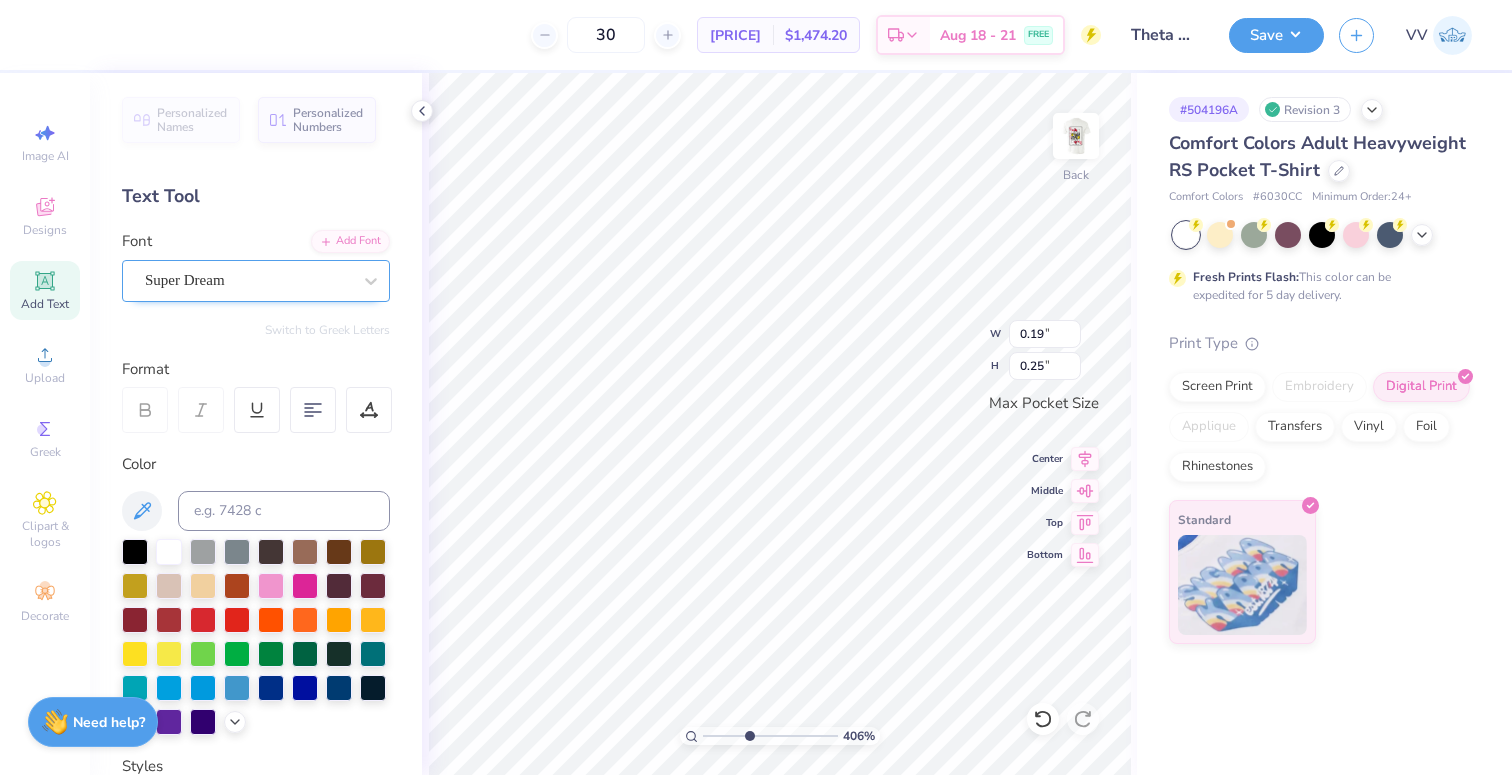 click on "Super Dream" at bounding box center [248, 280] 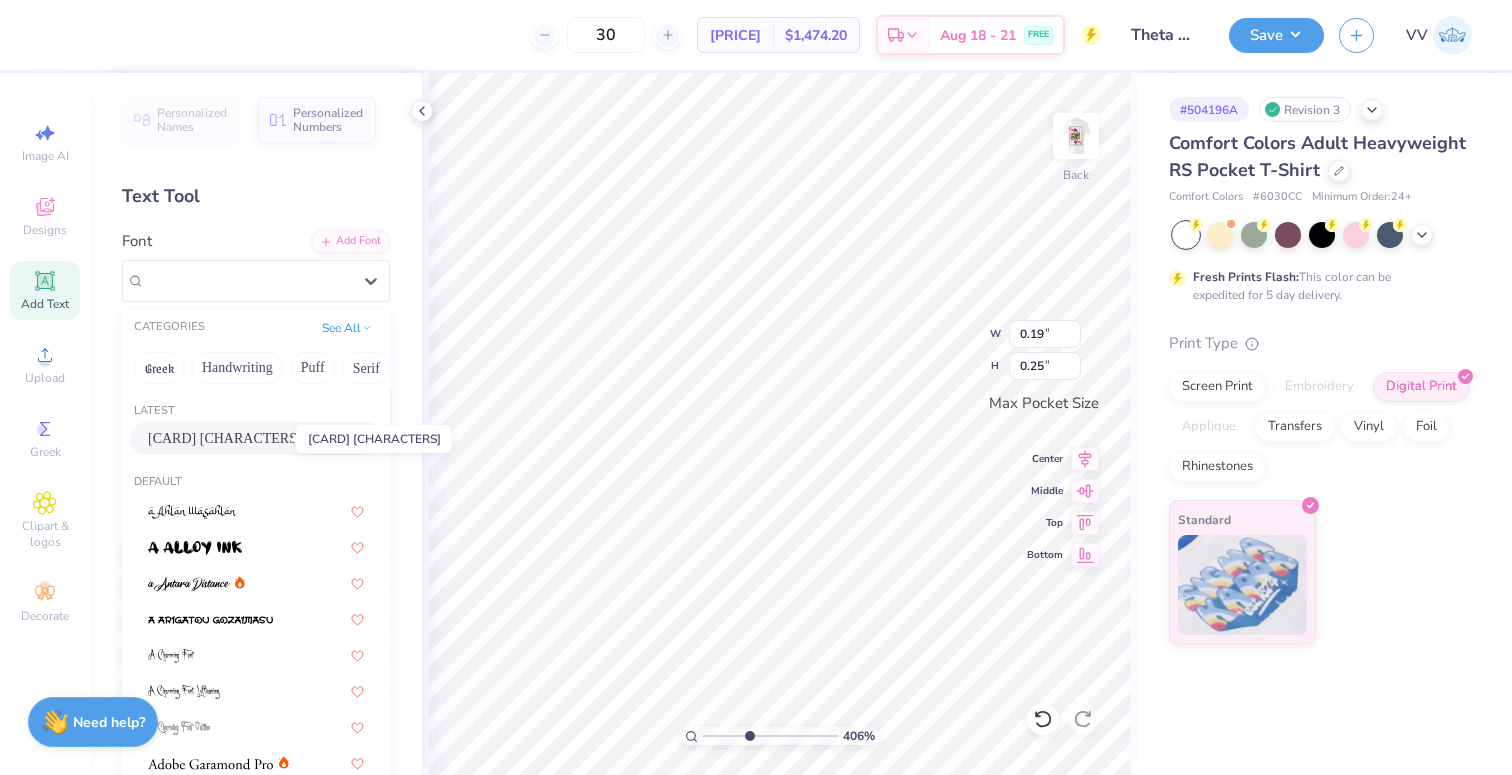 click on "[CARD] [CHARACTERS]" at bounding box center (225, 438) 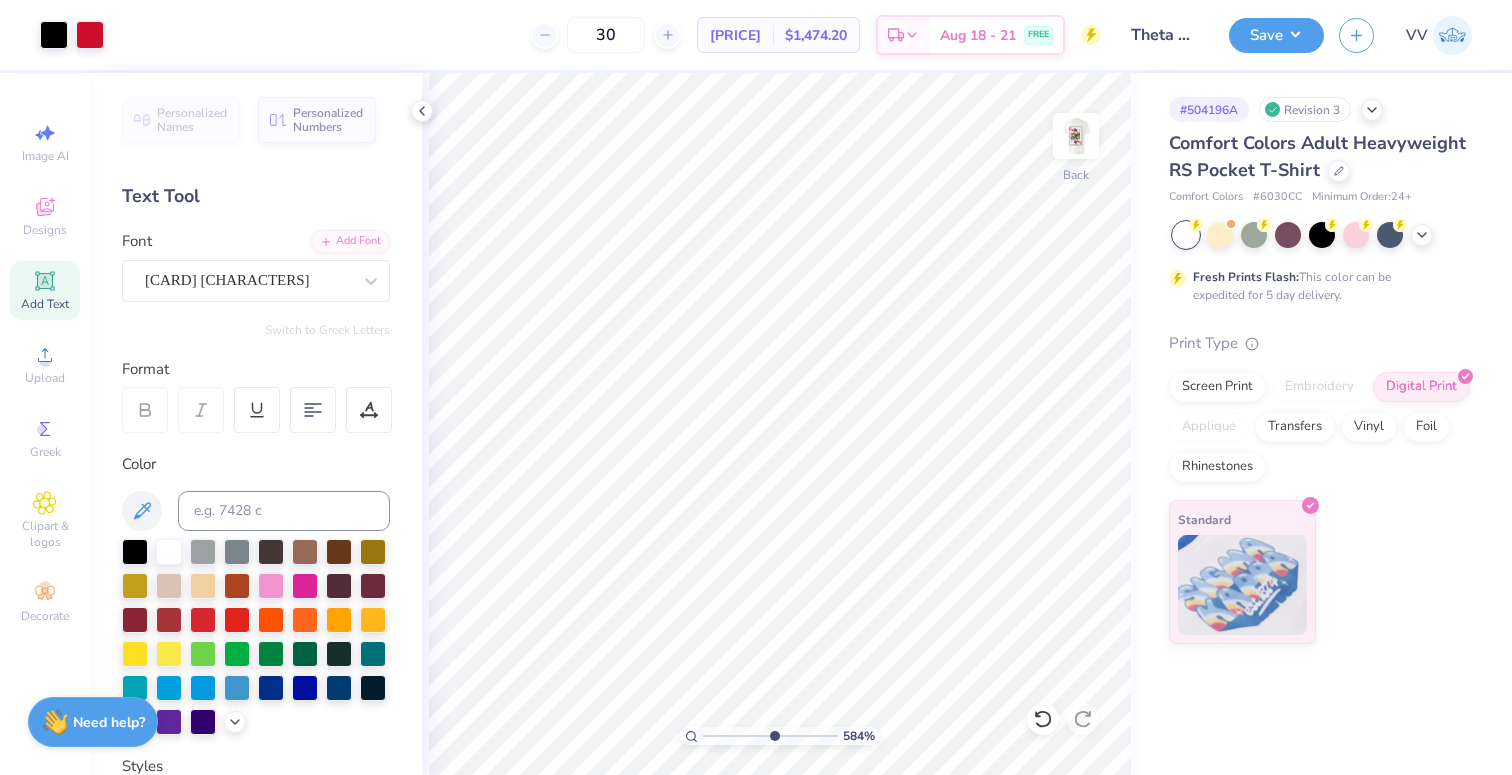drag, startPoint x: 765, startPoint y: 734, endPoint x: 776, endPoint y: 734, distance: 11 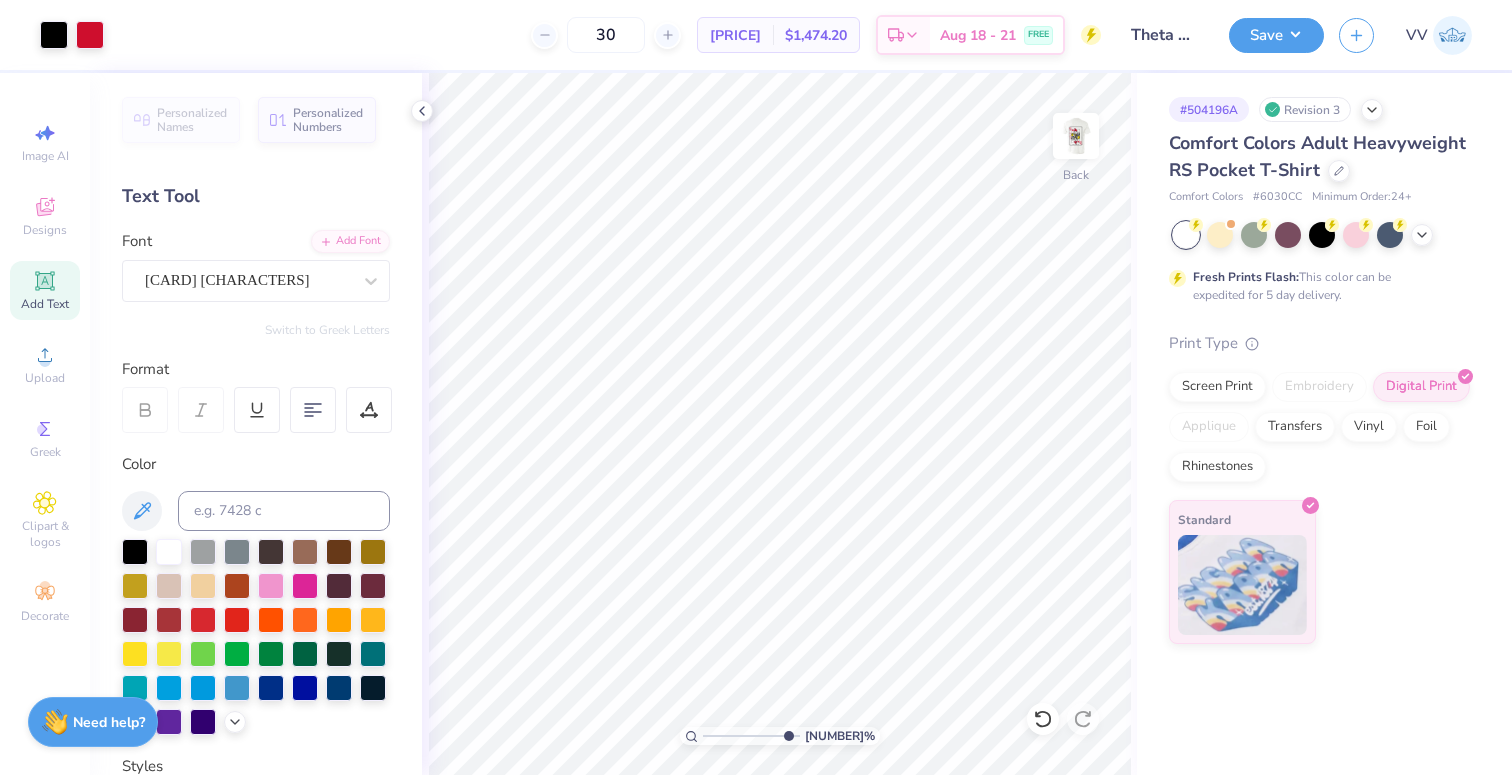 drag, startPoint x: 775, startPoint y: 735, endPoint x: 819, endPoint y: 737, distance: 44.04543 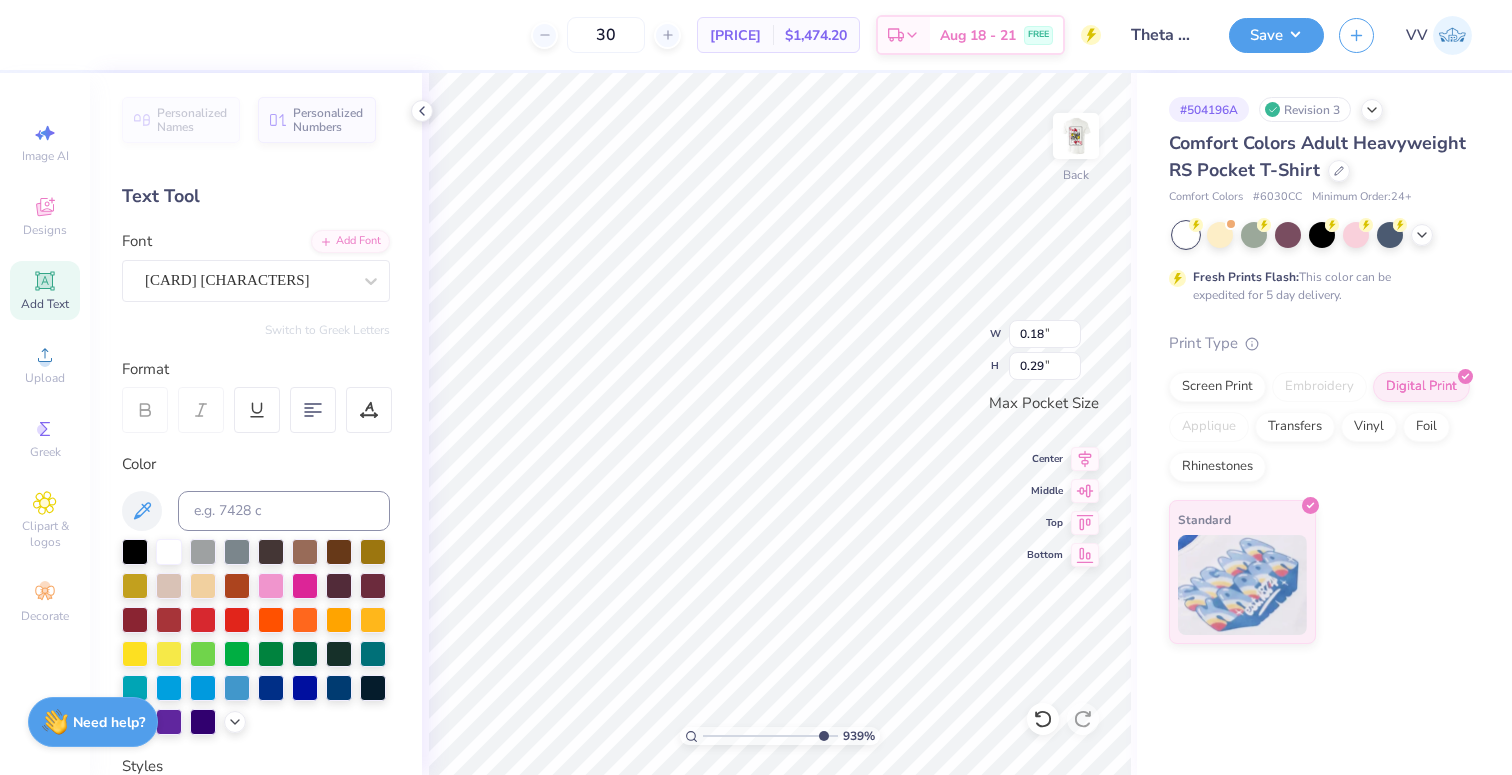 type on "0.23" 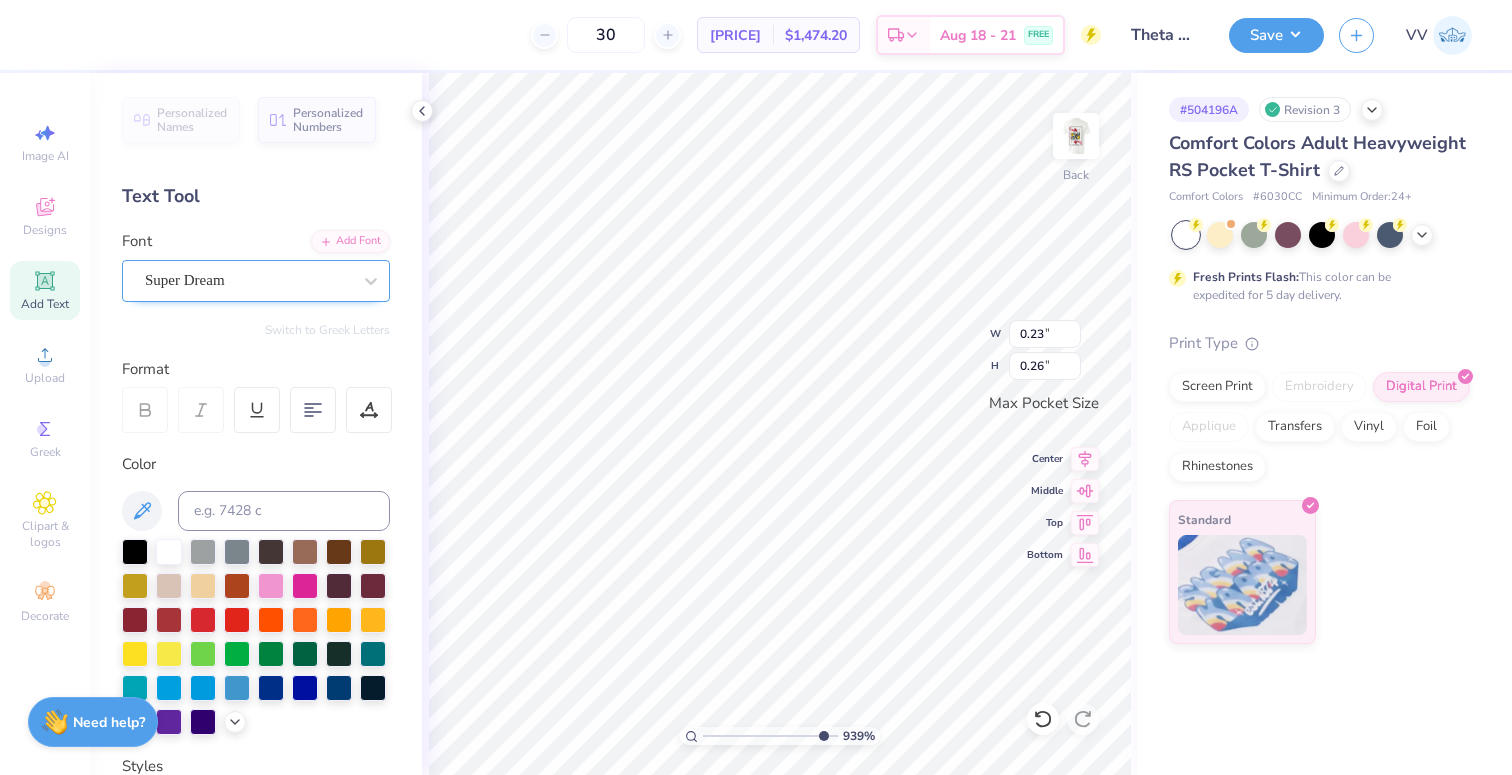 click at bounding box center (248, 280) 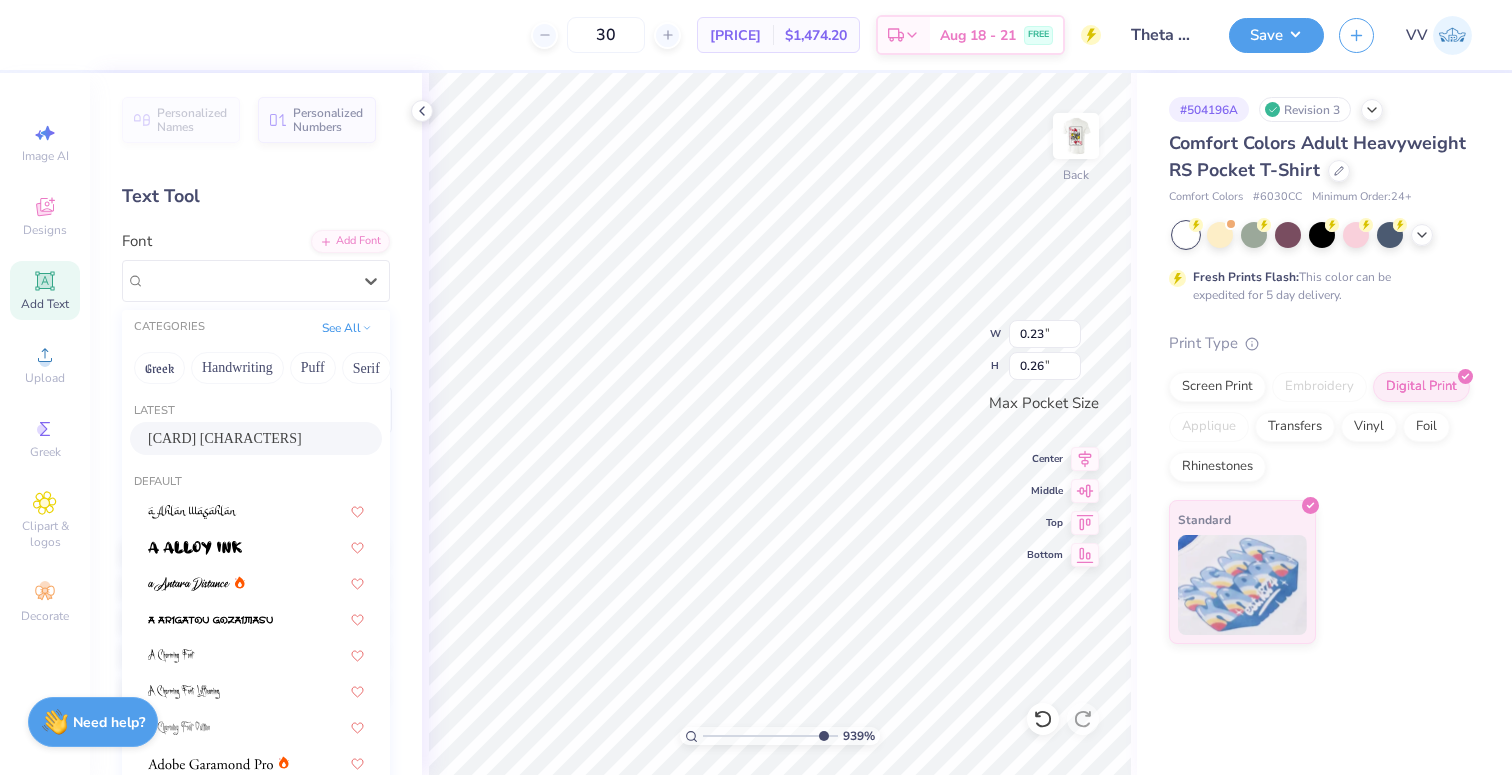 click on "[CARD] [CHARACTERS]" at bounding box center (225, 438) 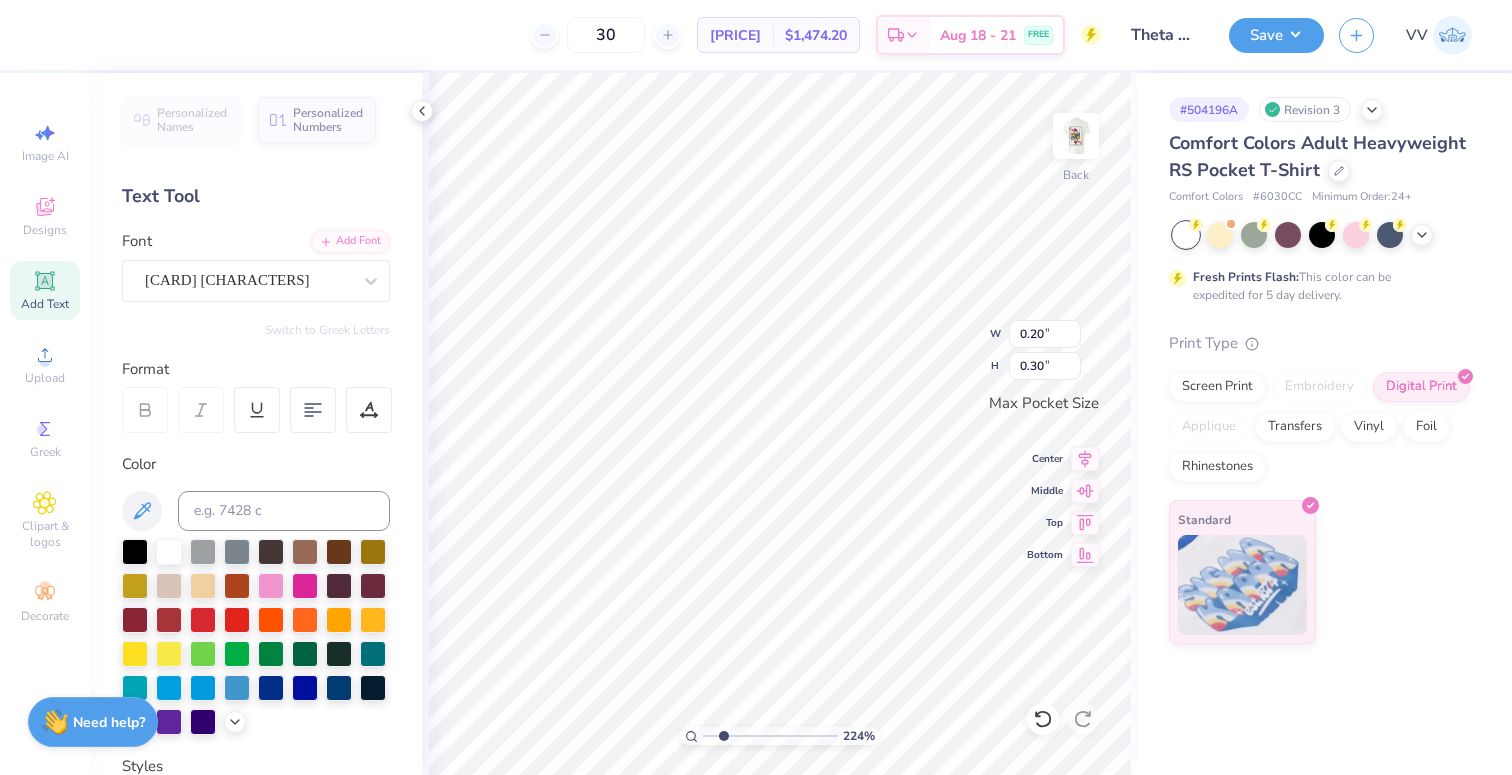 drag, startPoint x: 798, startPoint y: 734, endPoint x: 723, endPoint y: 735, distance: 75.00667 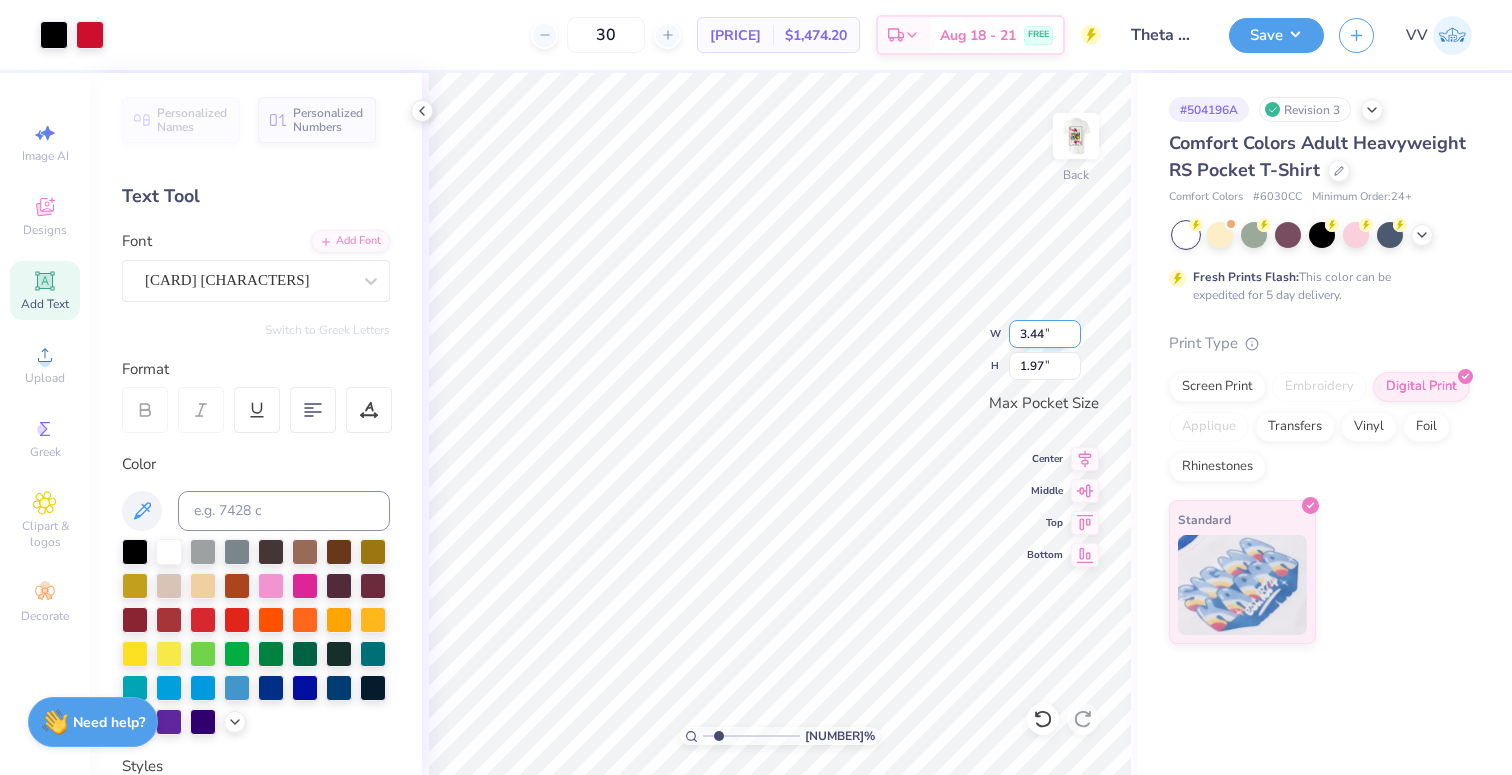 click on "3.44" at bounding box center [1045, 334] 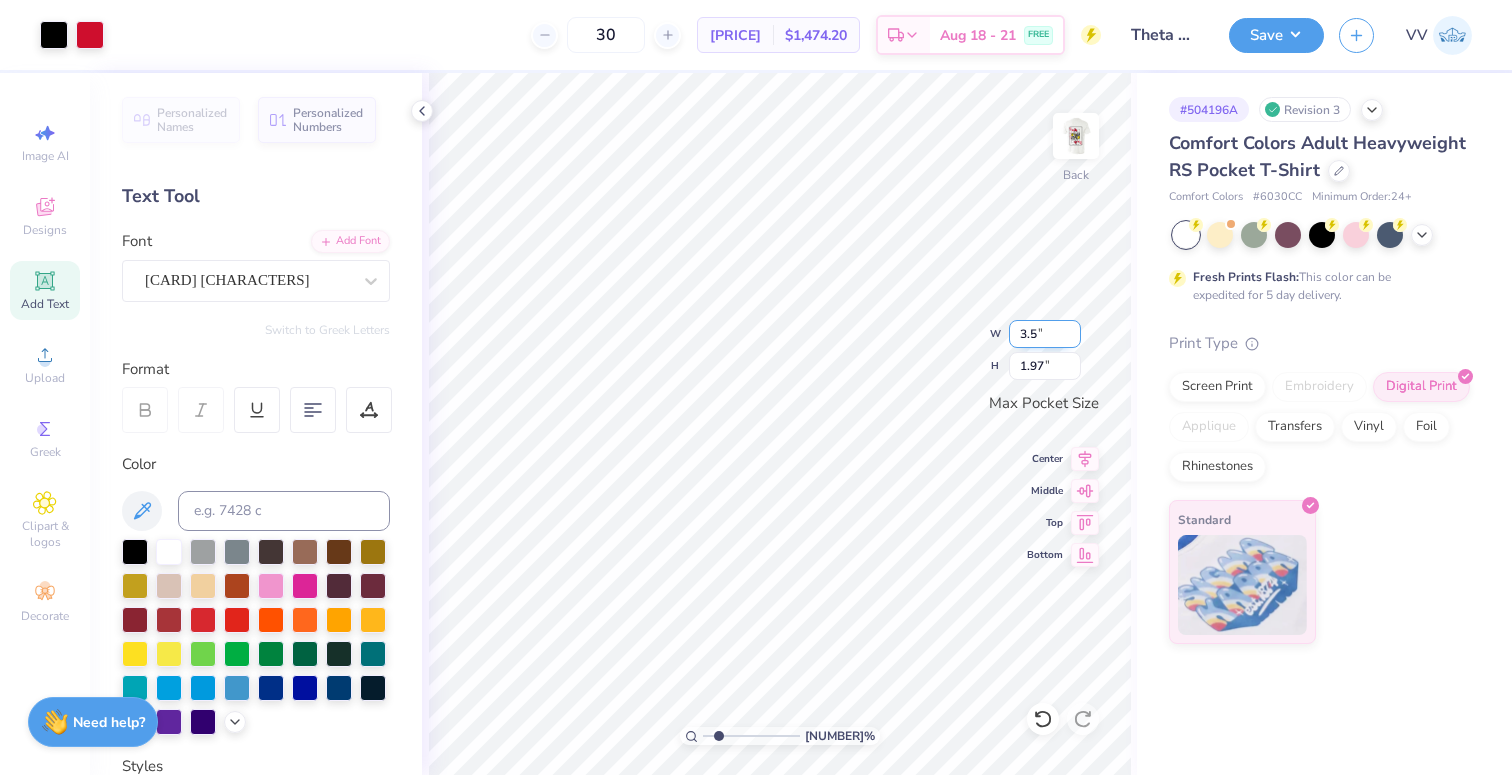 type on "3.50" 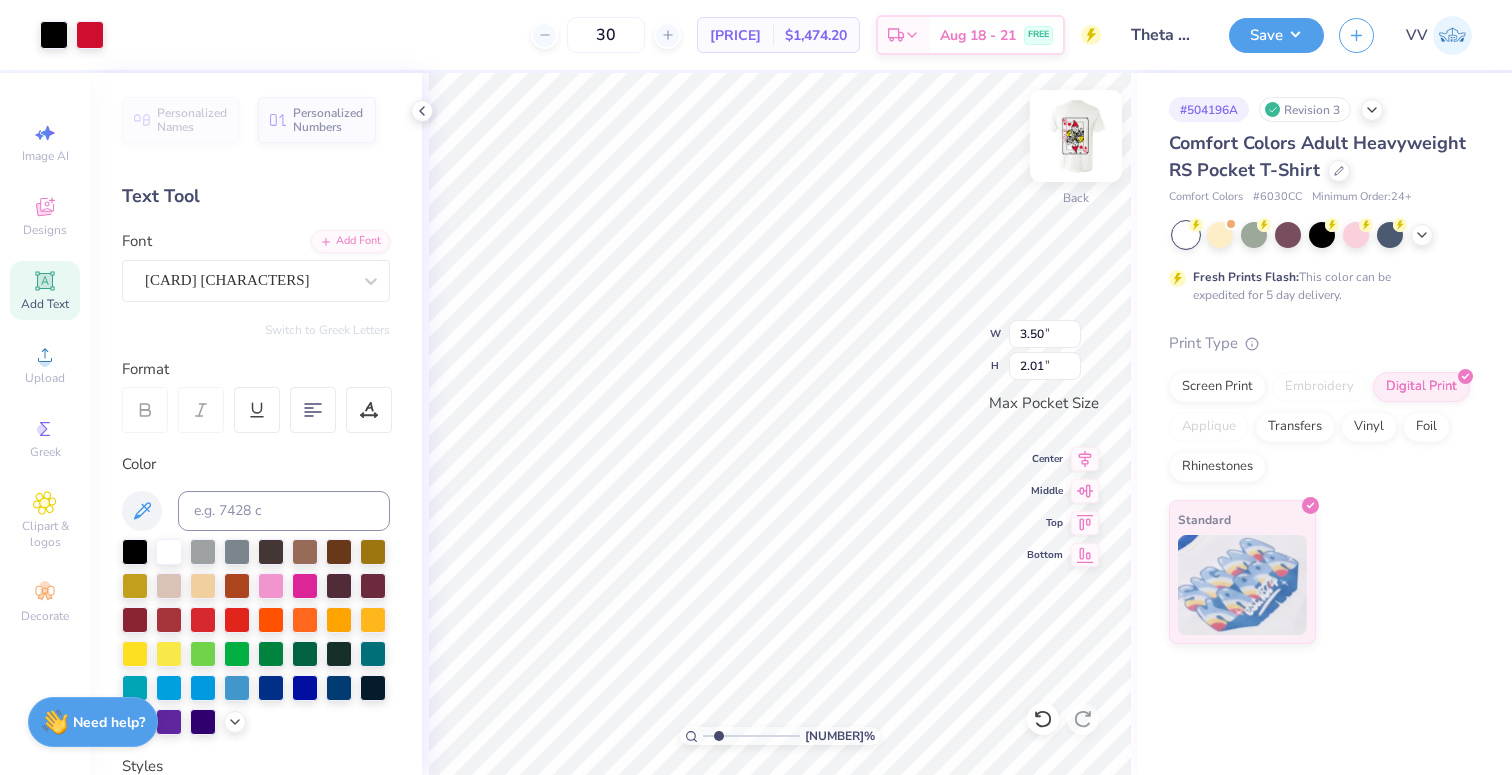 click at bounding box center (1076, 136) 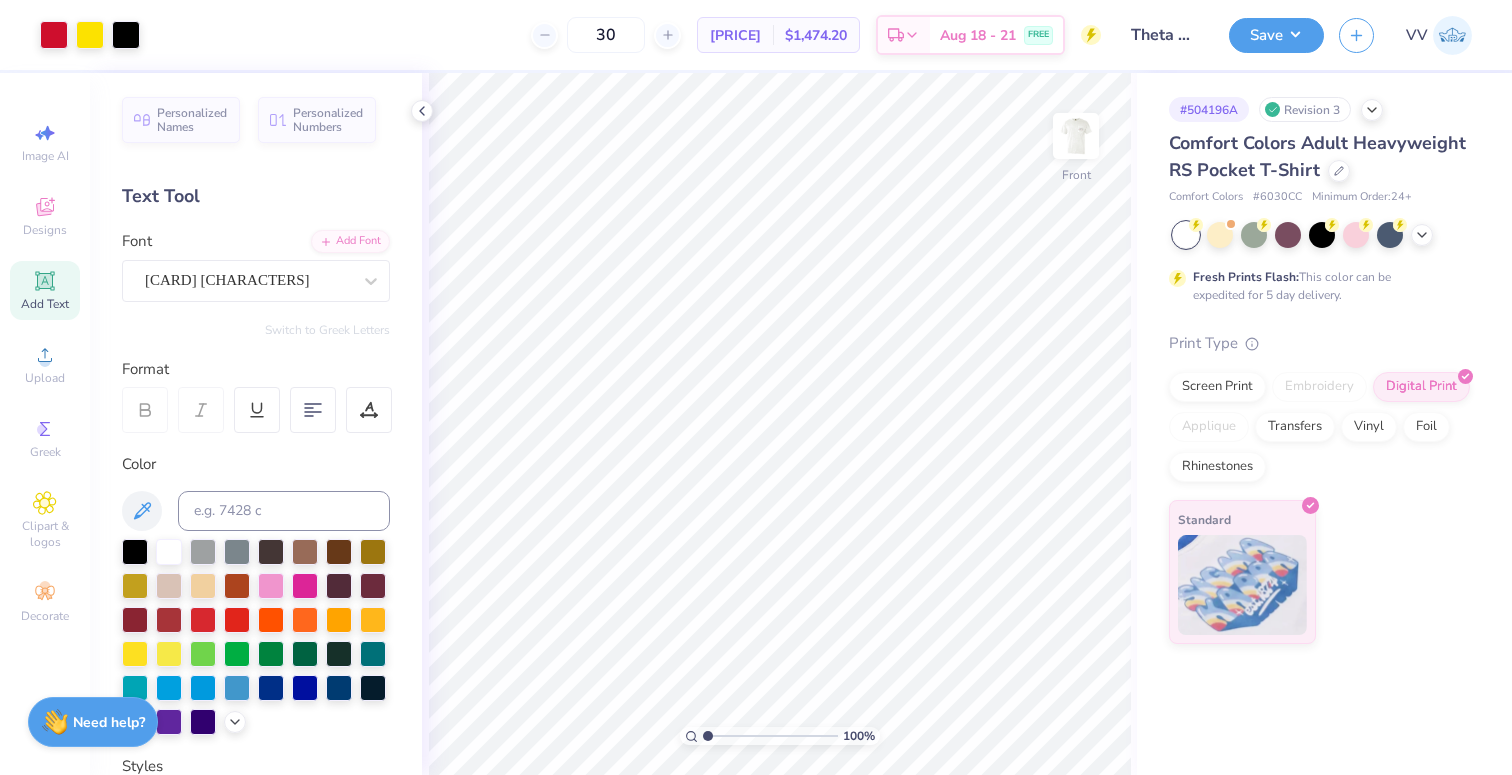 type on "1" 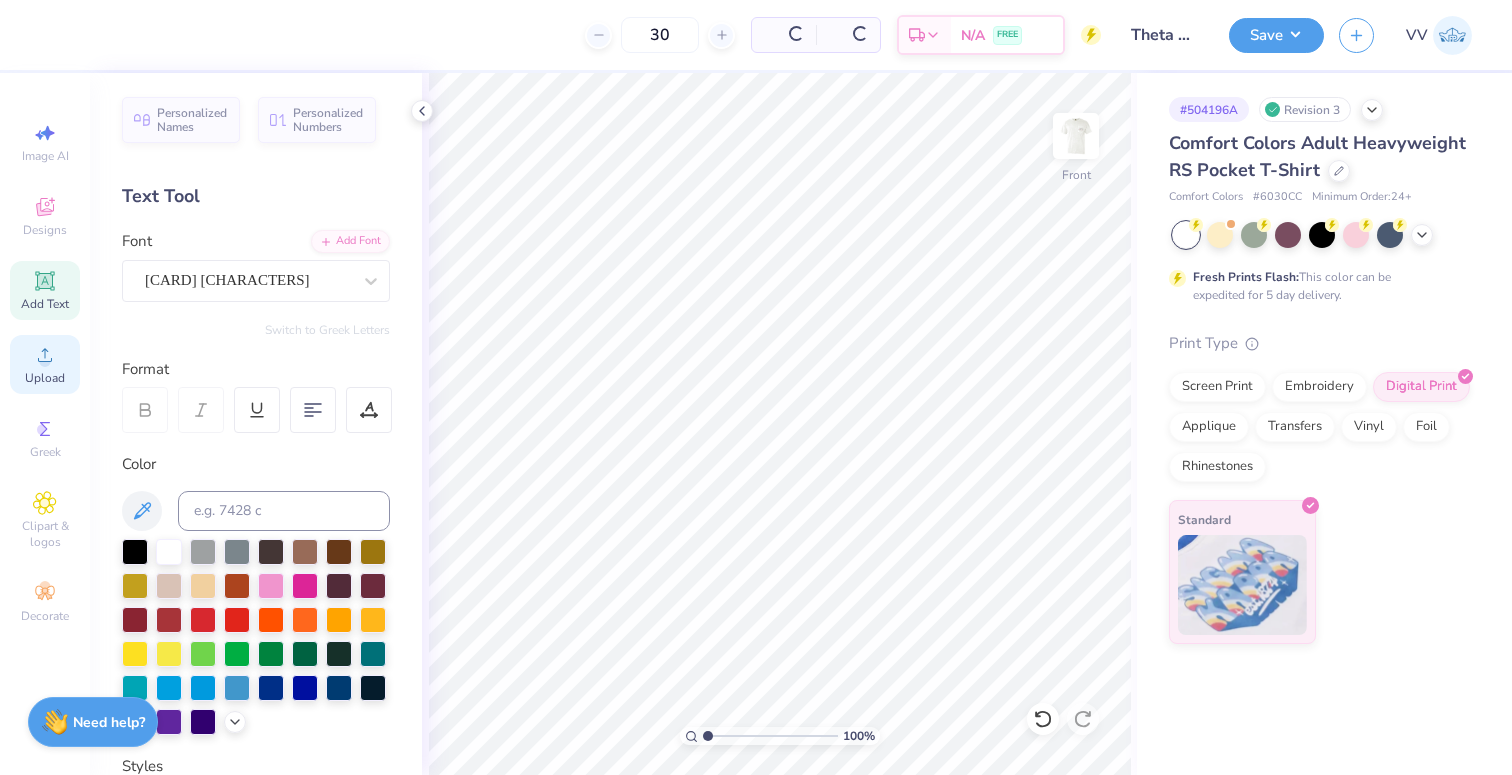 click on "Upload" at bounding box center [45, 378] 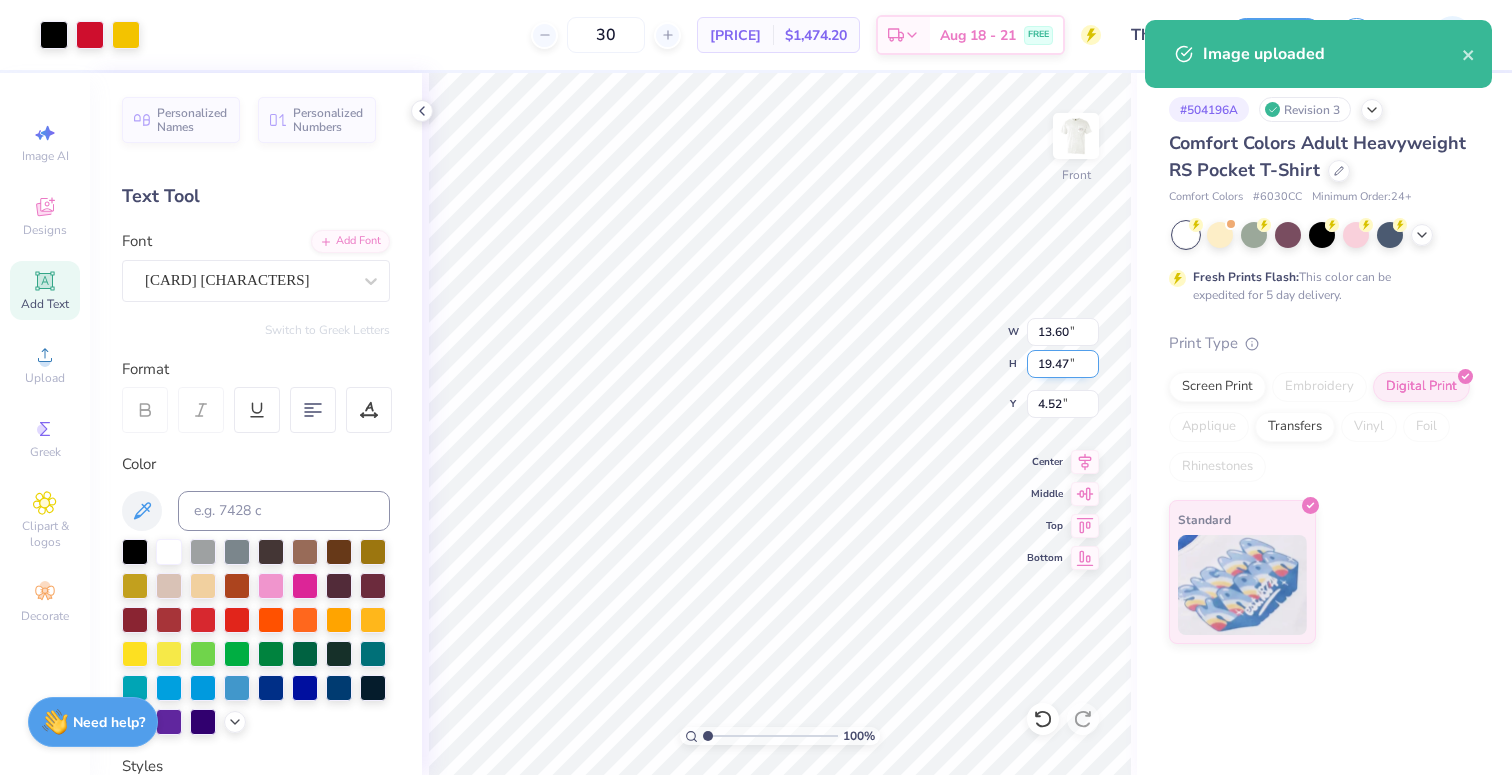 click on "19.47" at bounding box center (1063, 364) 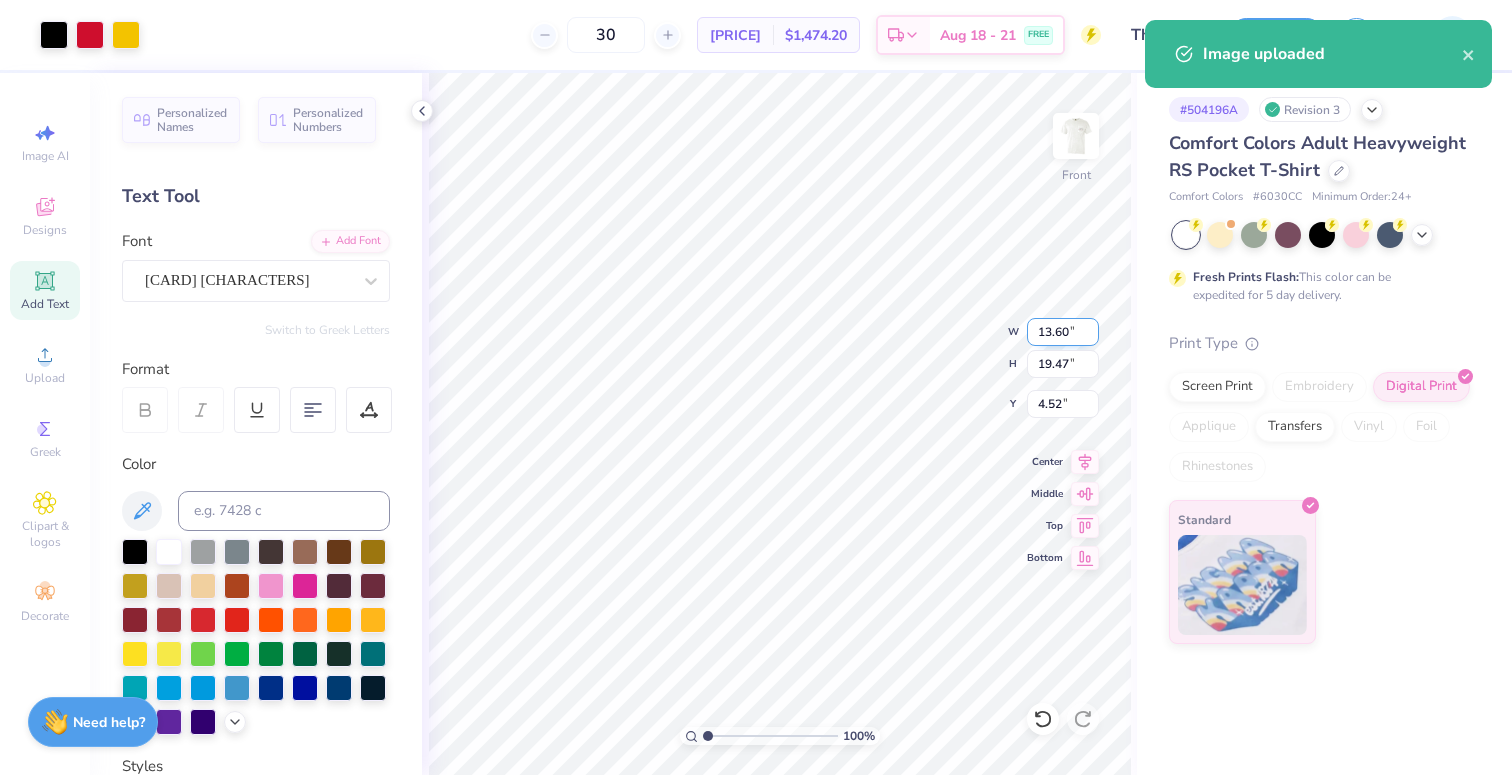 click on "13.60" at bounding box center [1063, 332] 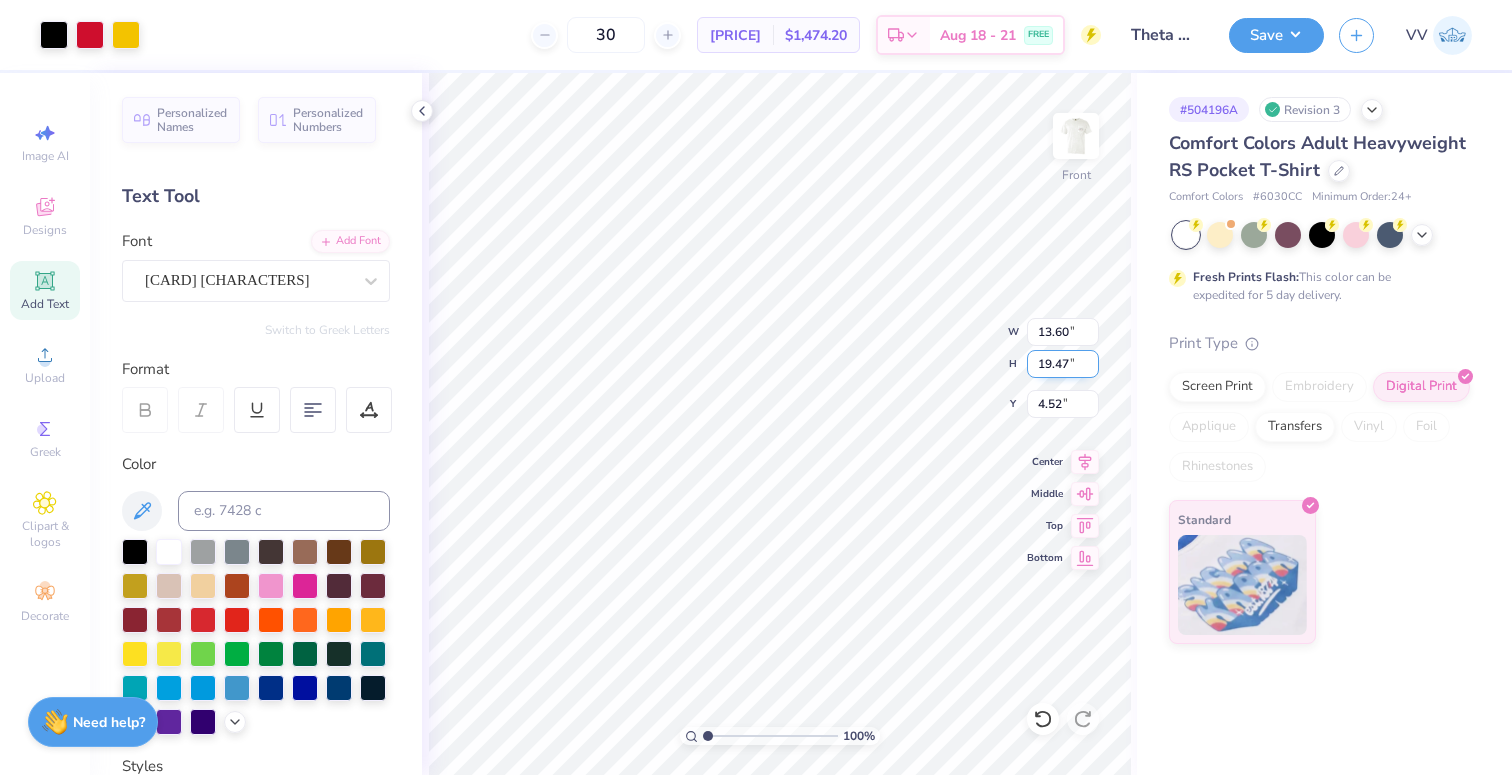 click on "19.47" at bounding box center [1063, 364] 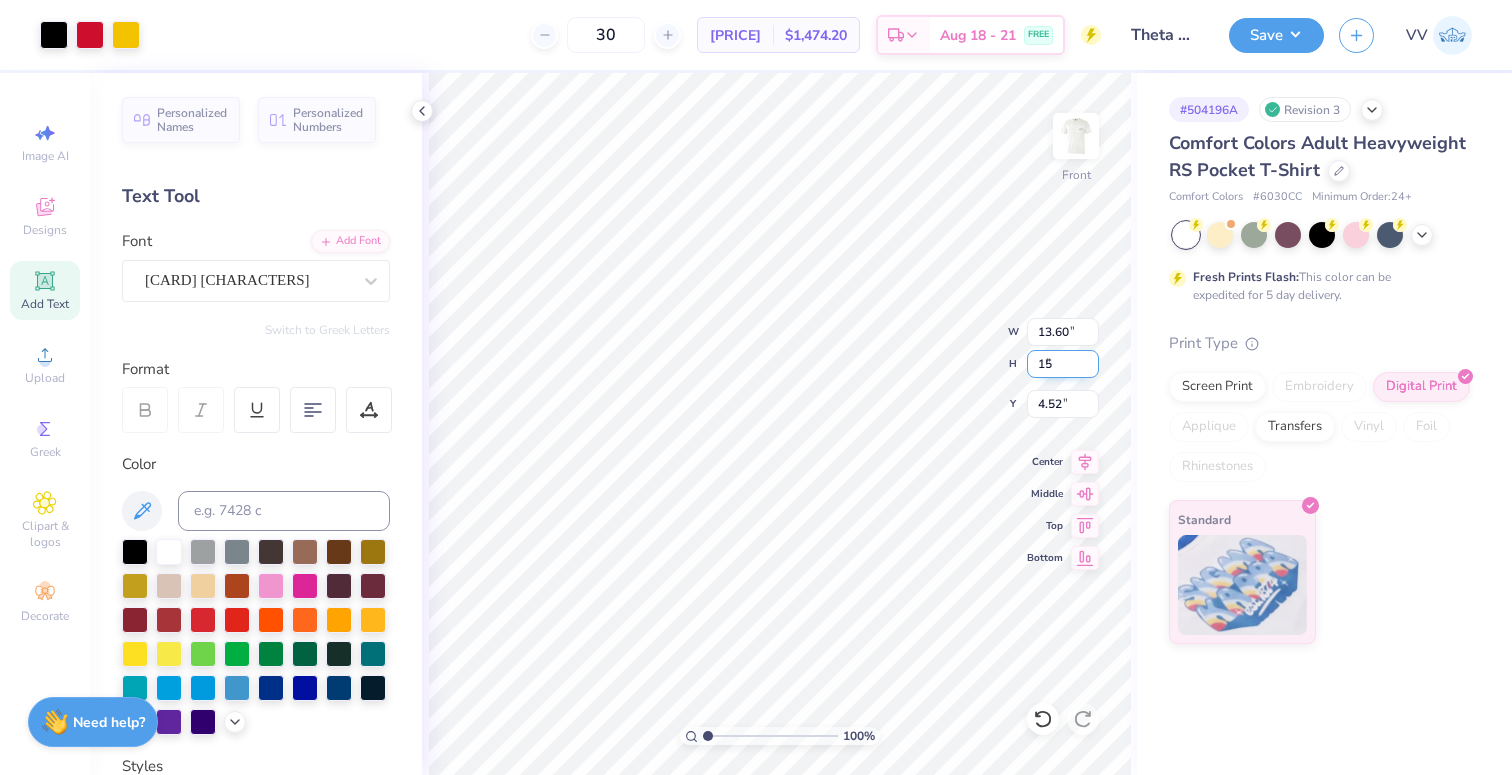 type on "15" 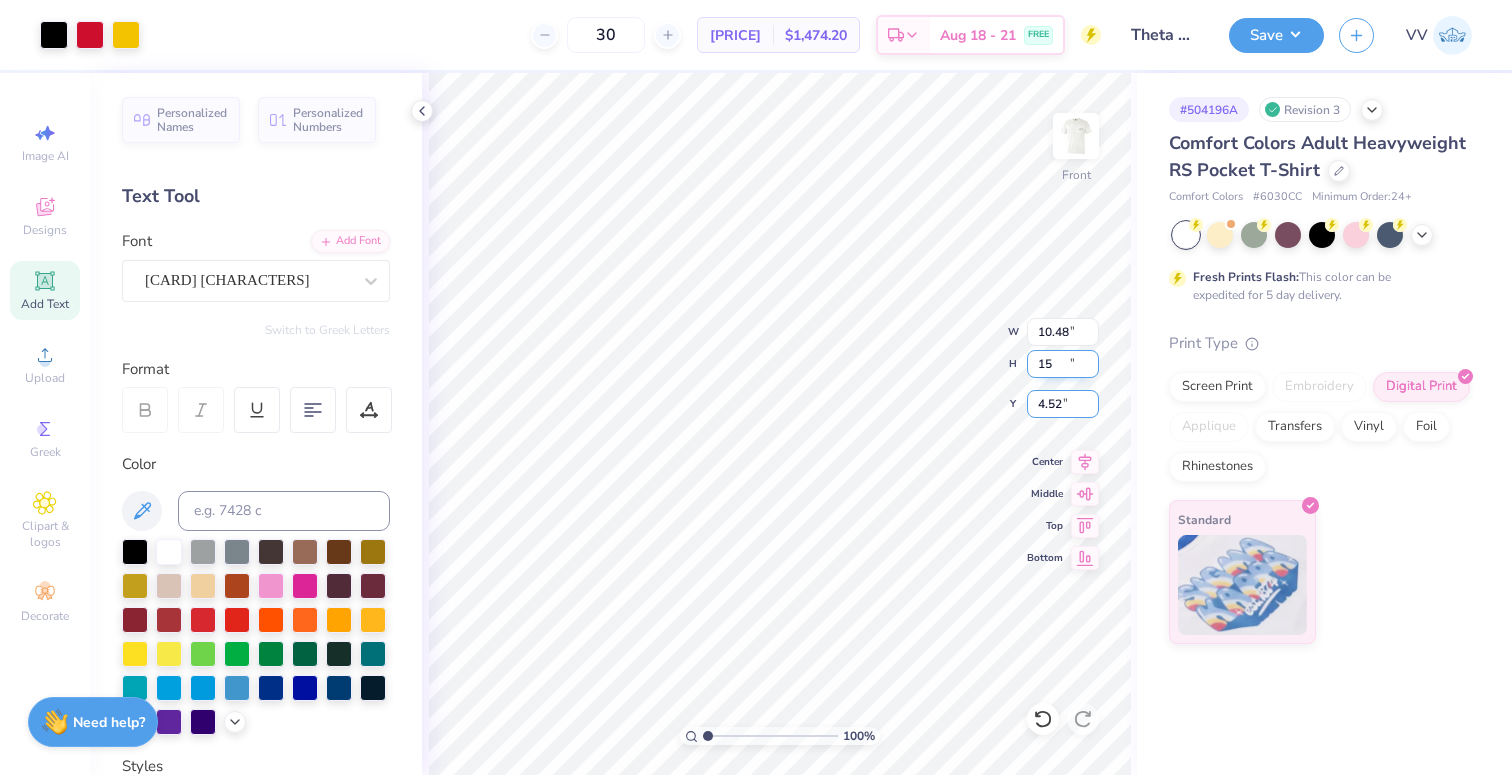 type on "10.48" 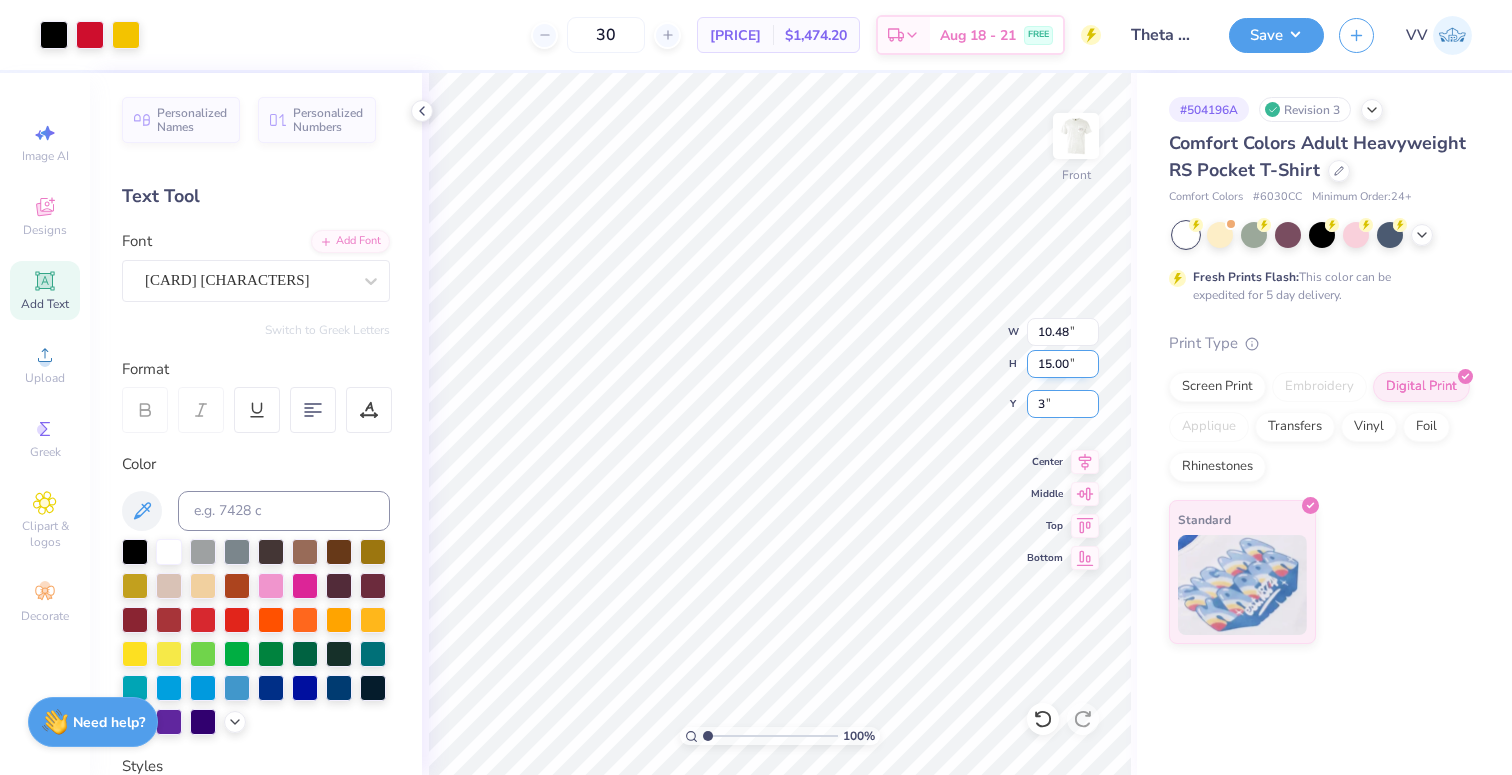 type on "3.00" 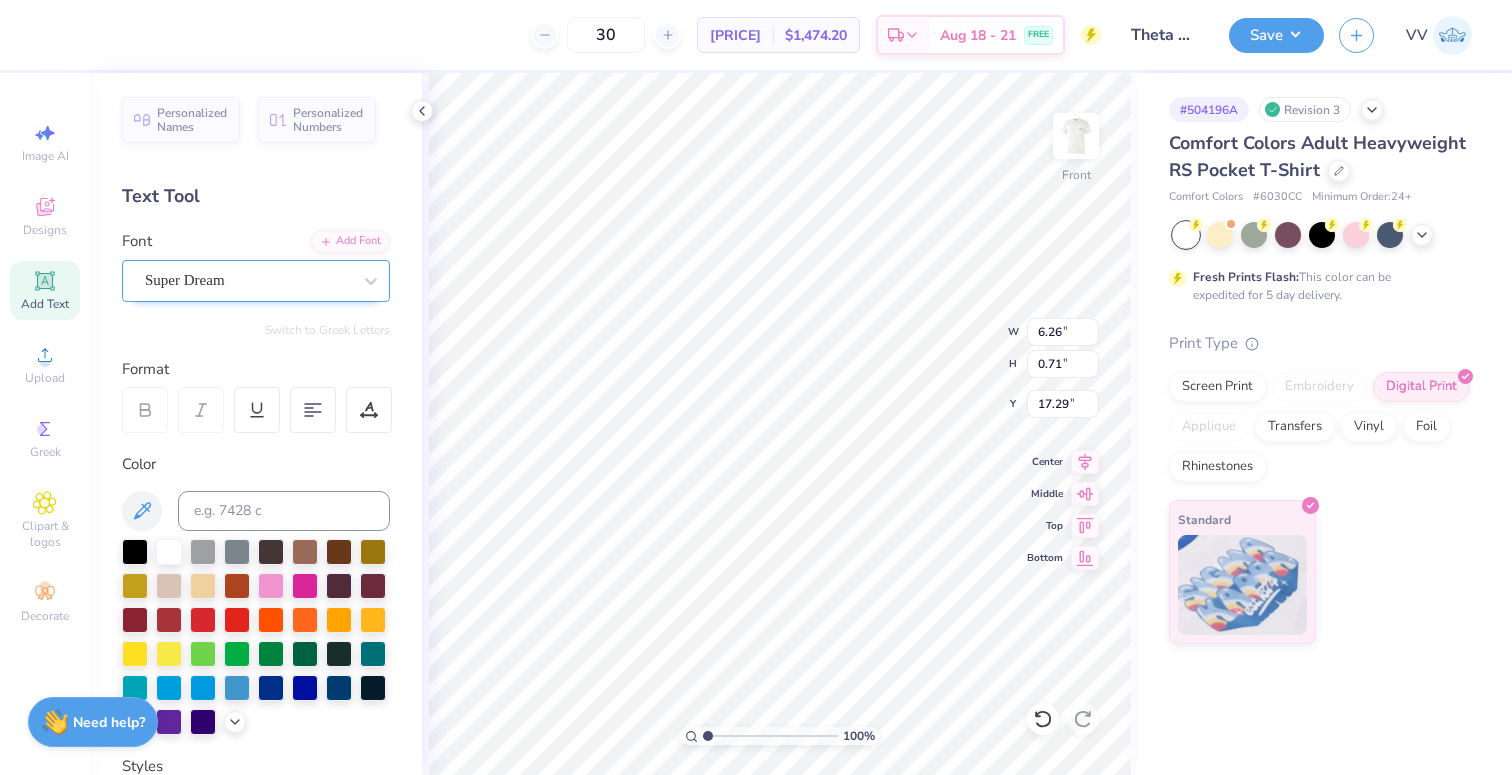 click on "Super Dream" at bounding box center [248, 280] 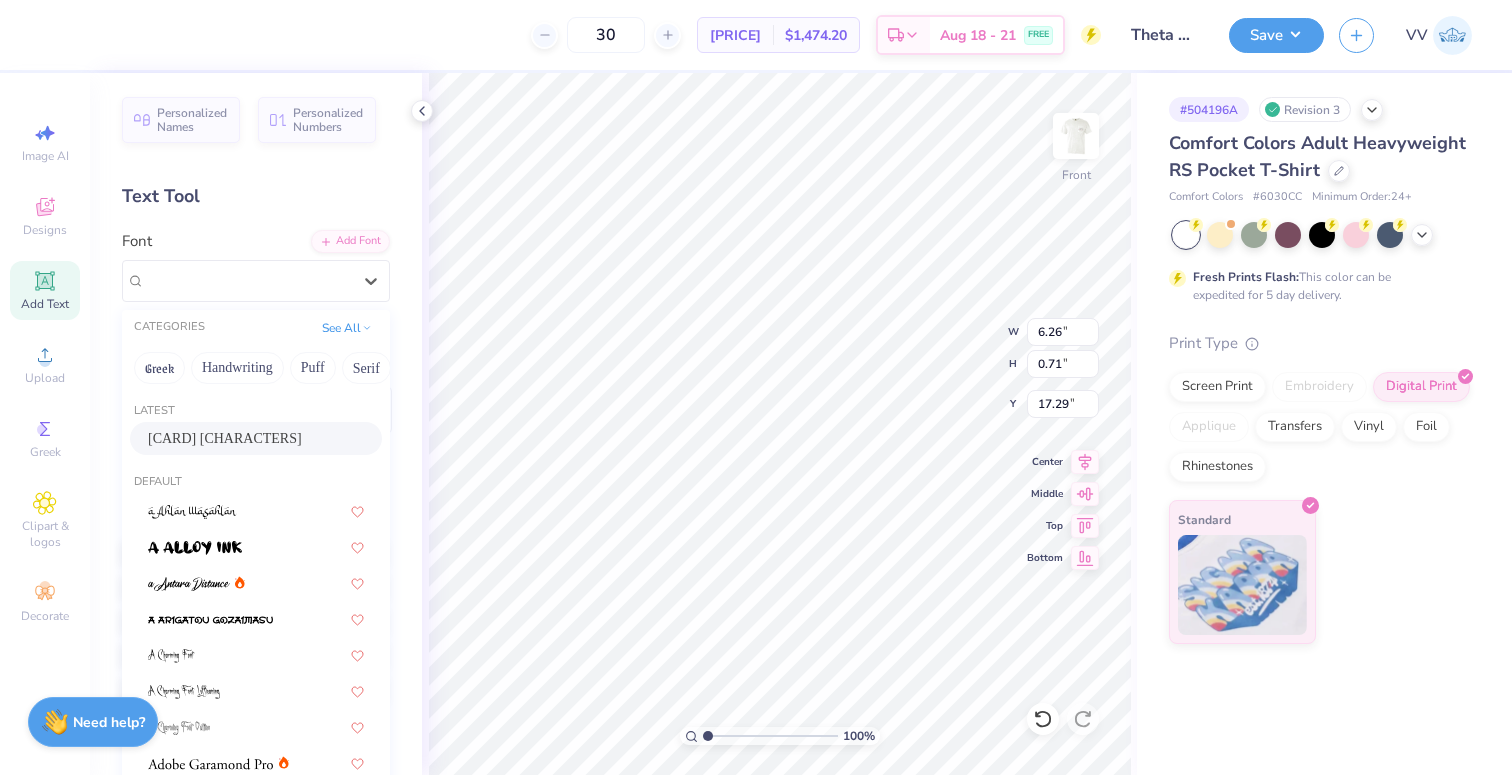 click on "[CARD] [CHARACTERS]" at bounding box center (225, 438) 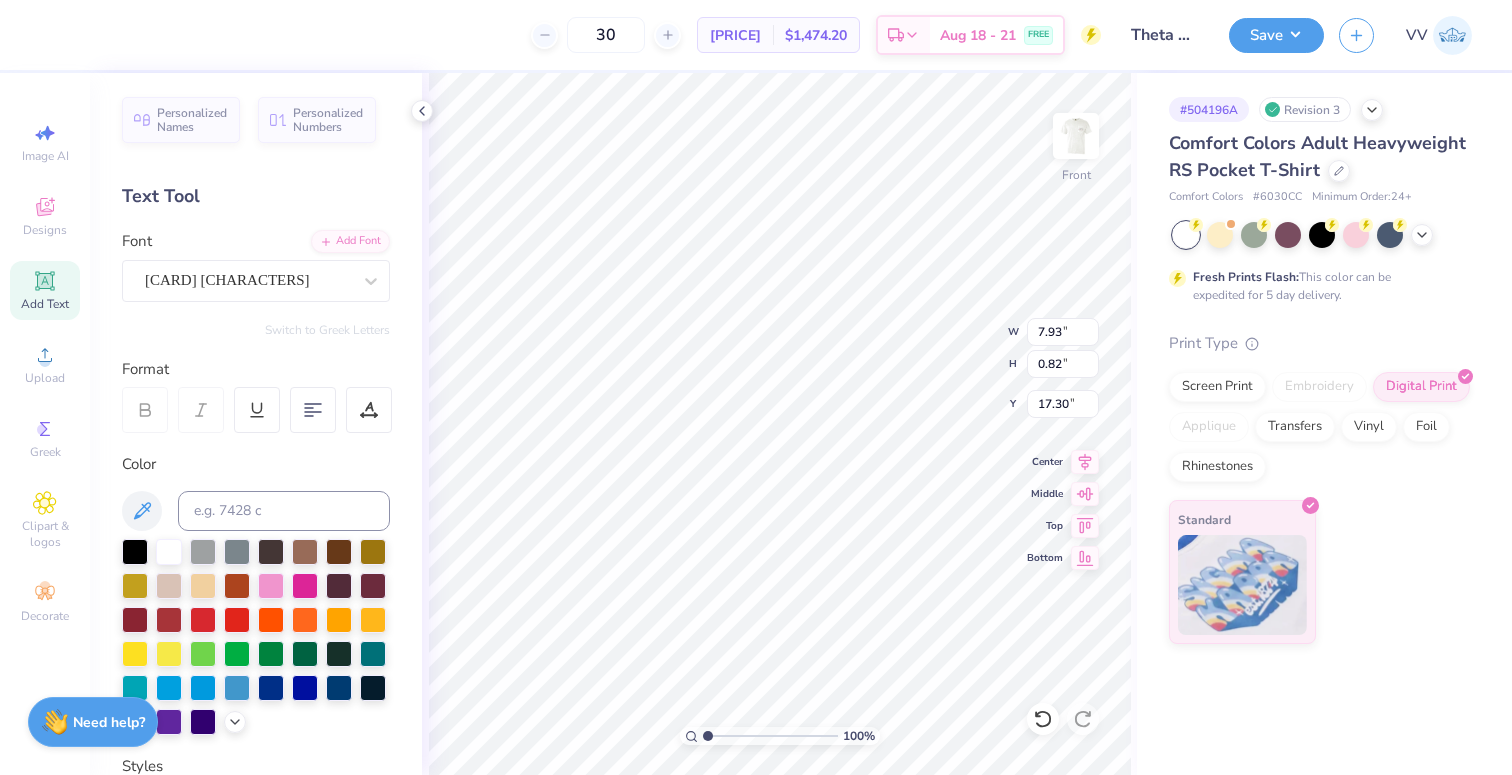 type on "7.93" 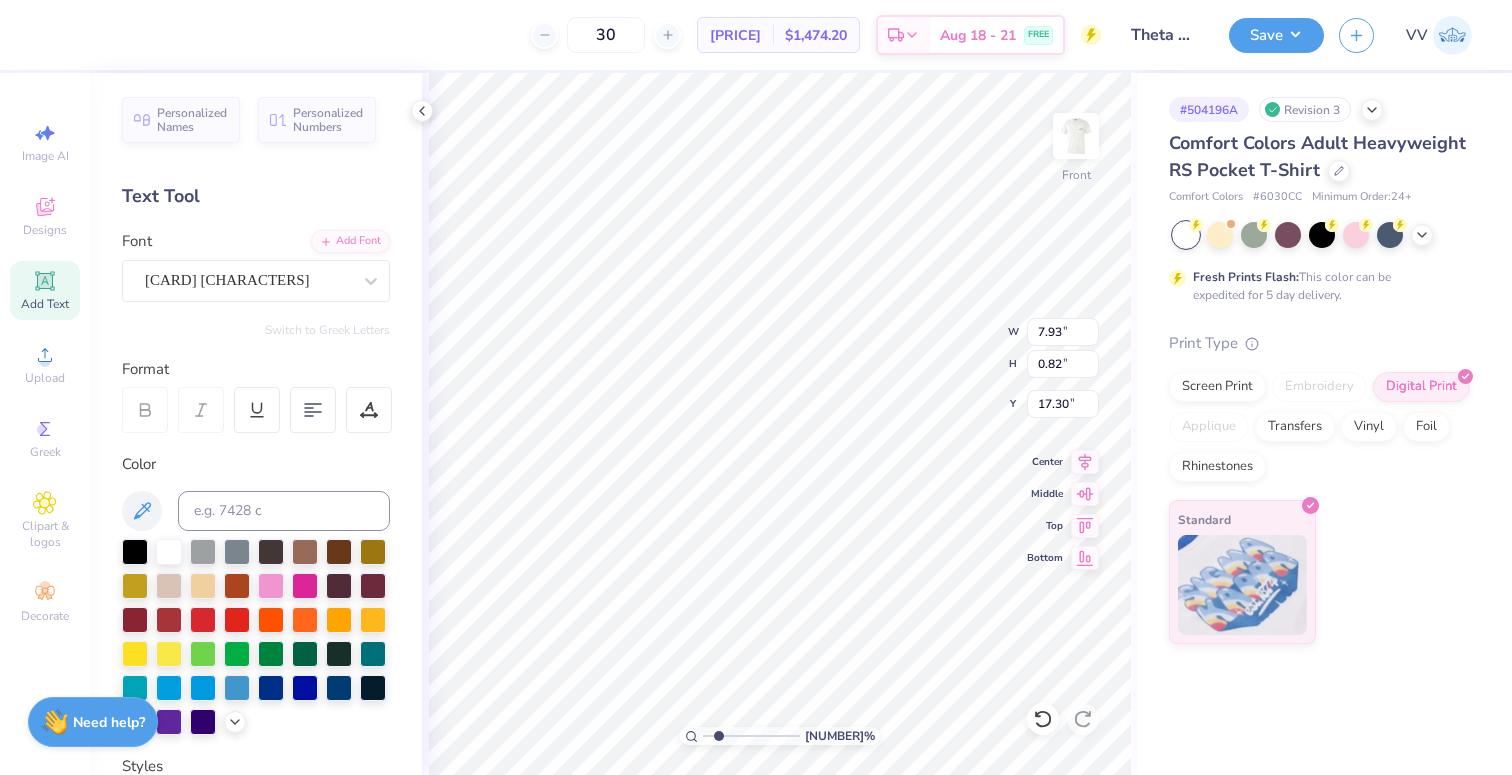 type on "2.19" 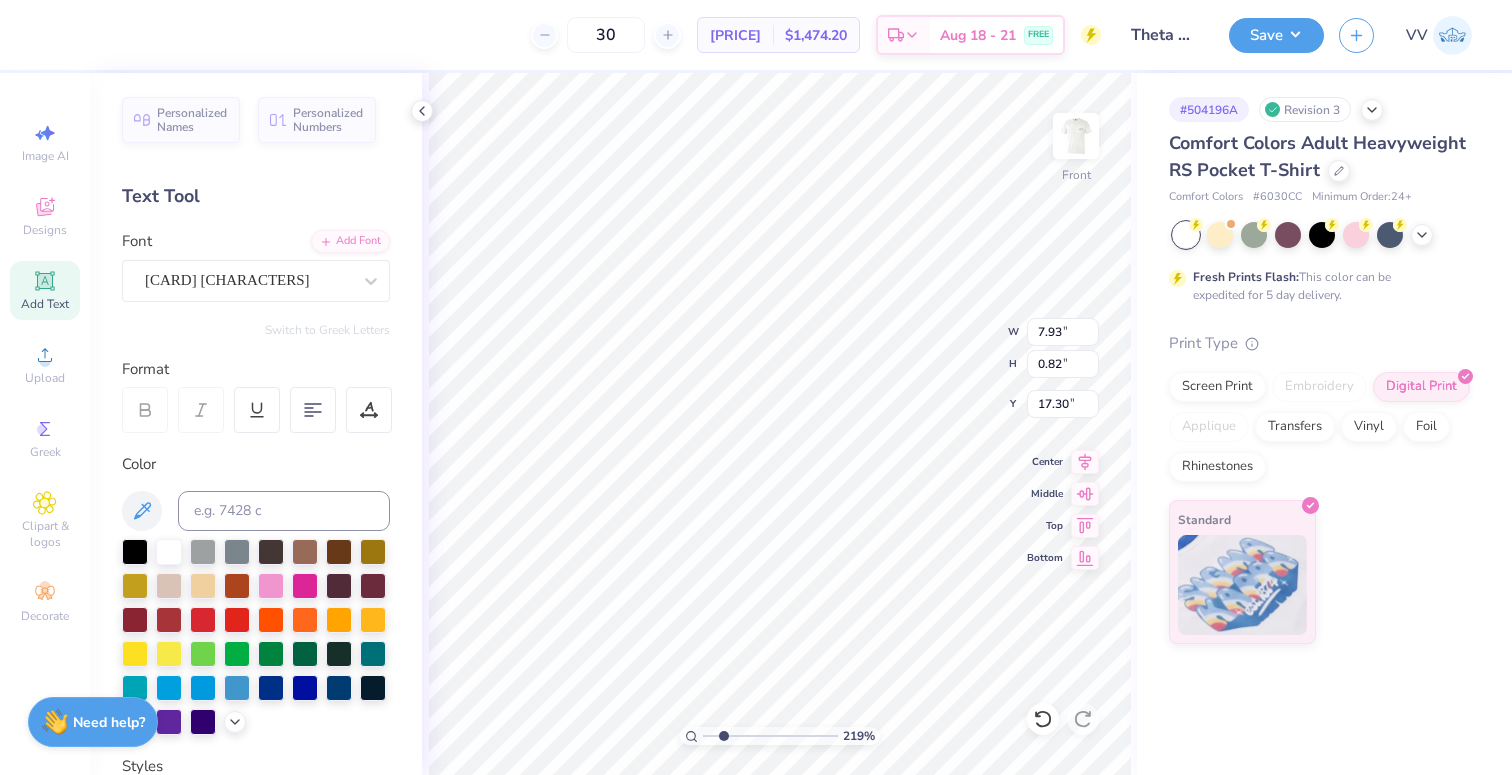 type on "17.33" 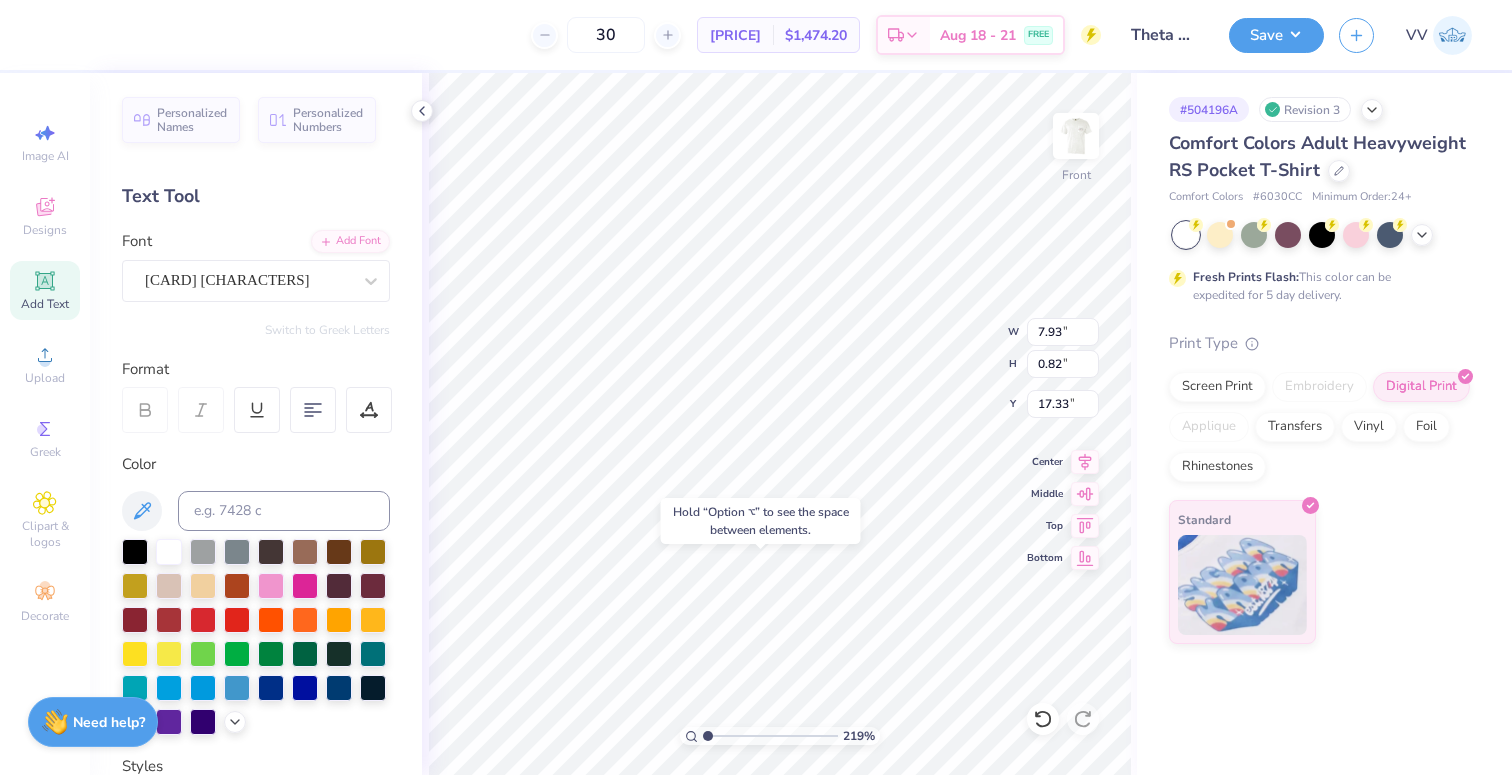 type on "1" 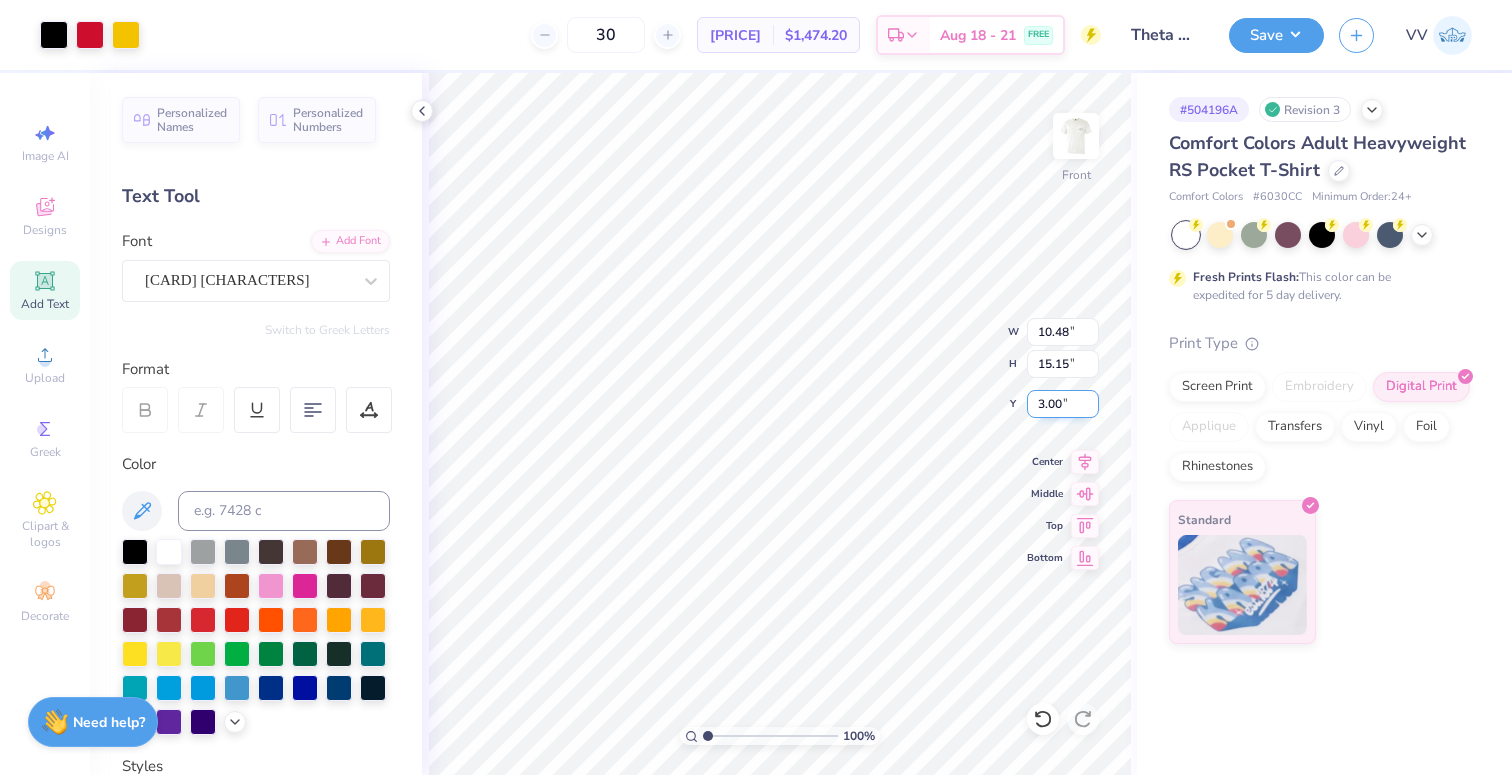 click on "3.00" at bounding box center [1063, 404] 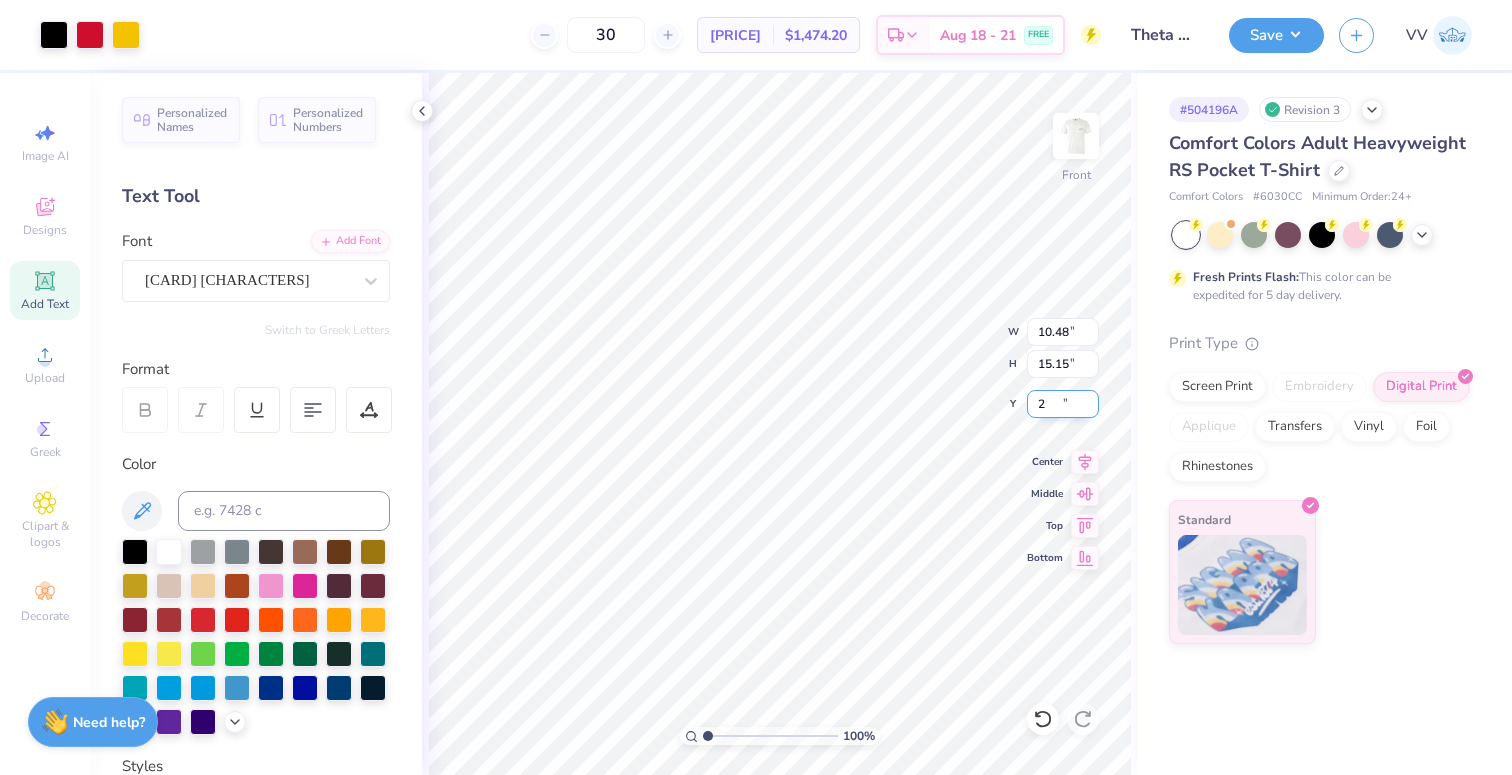 type on "2.00" 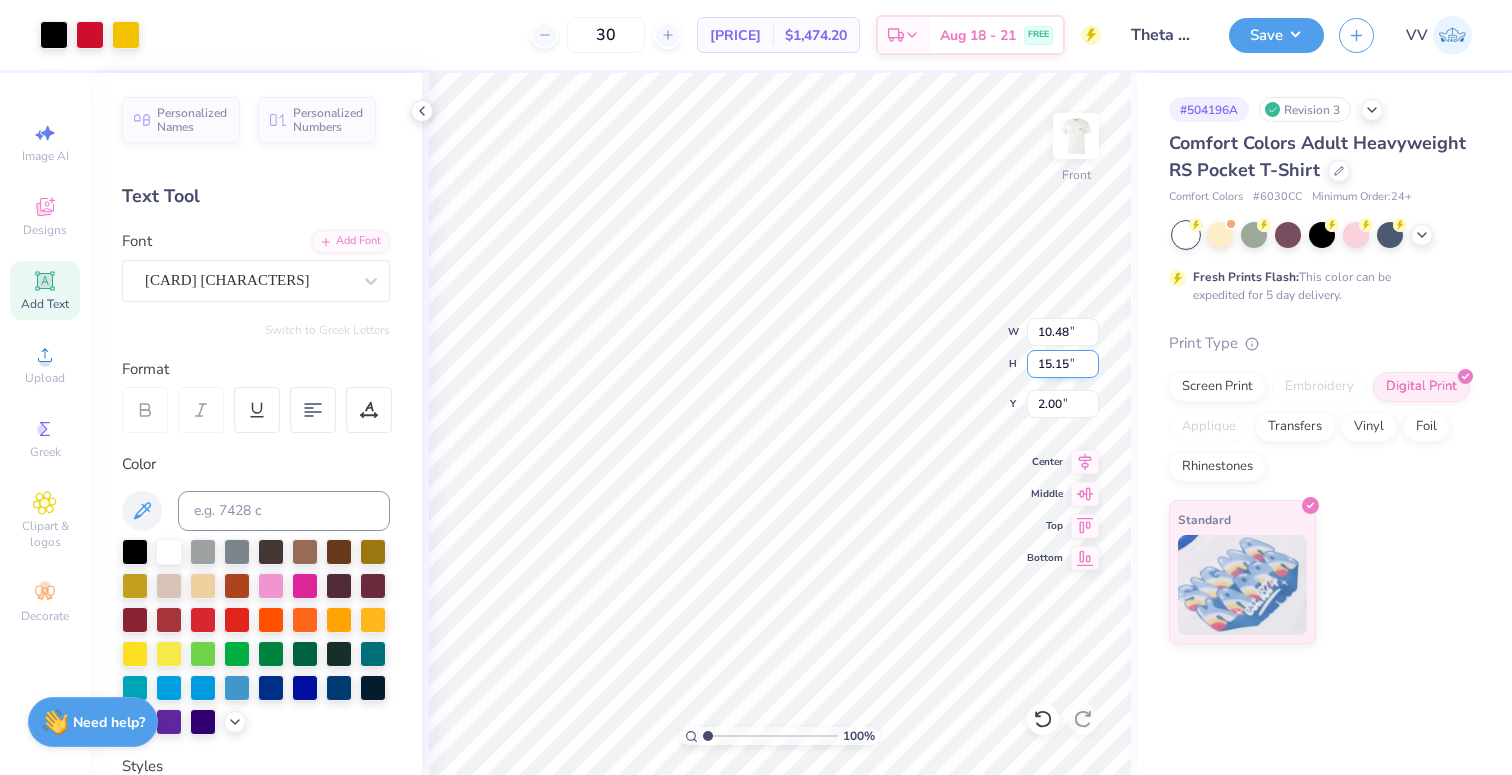 click on "15.15" at bounding box center (1063, 364) 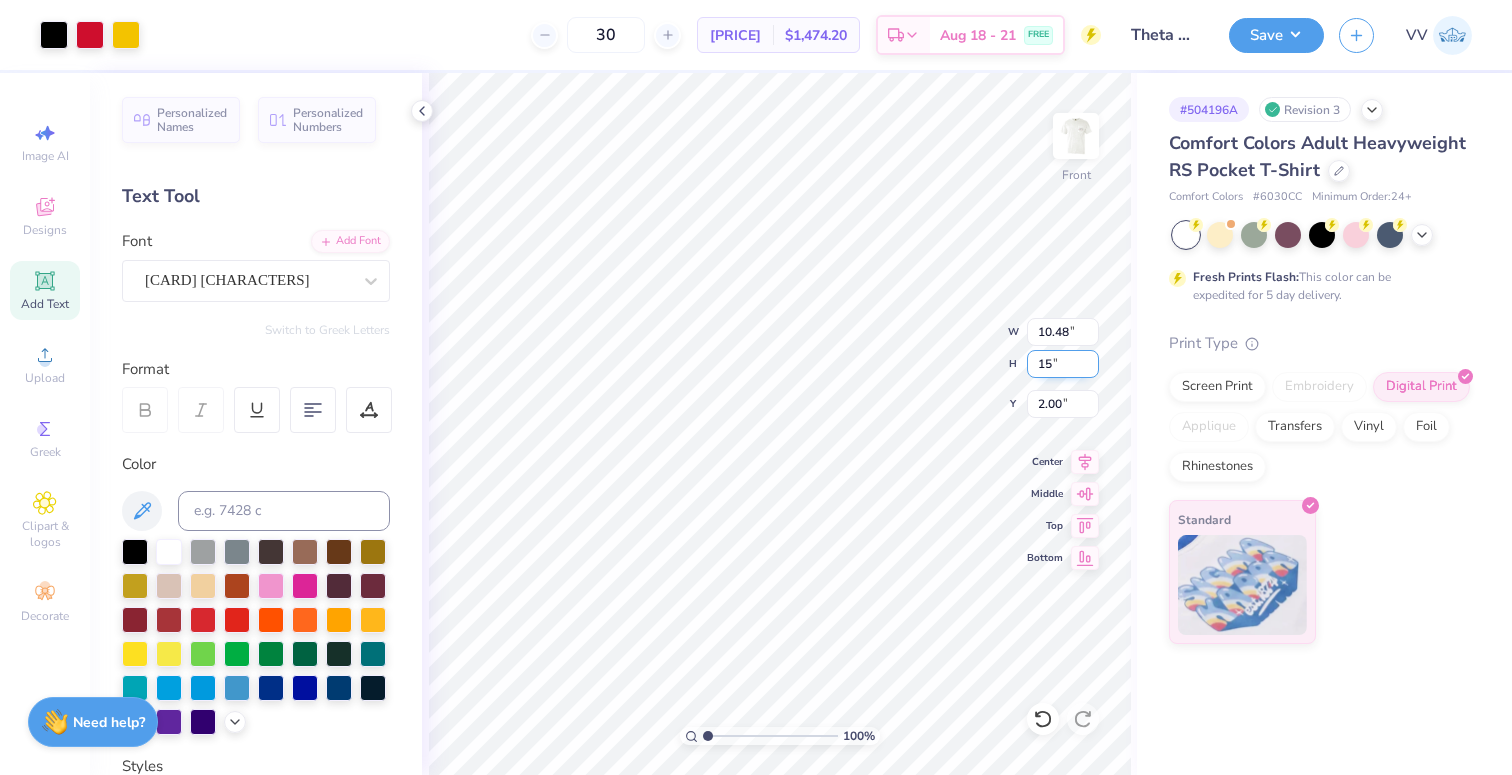 type on "15" 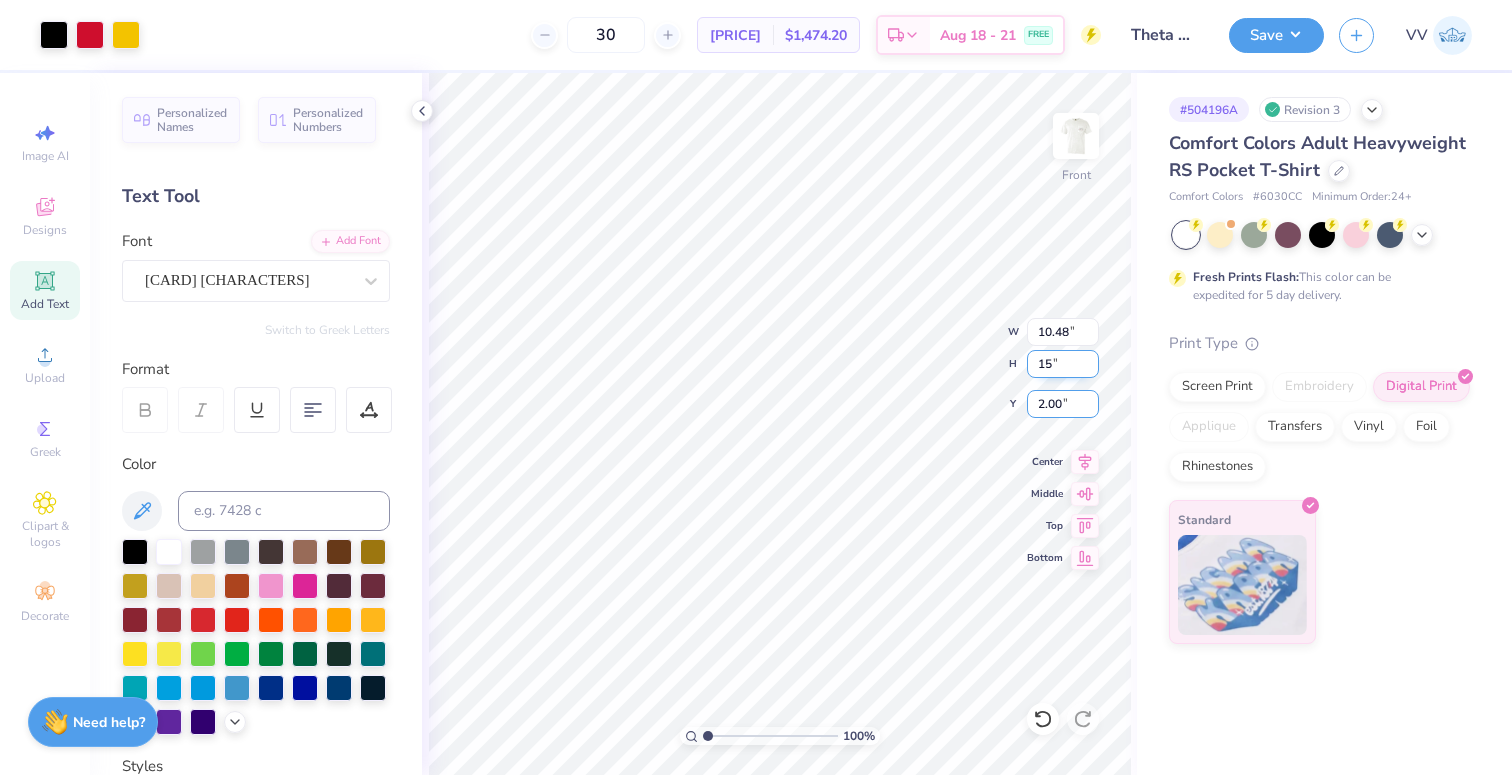 type on "10.37" 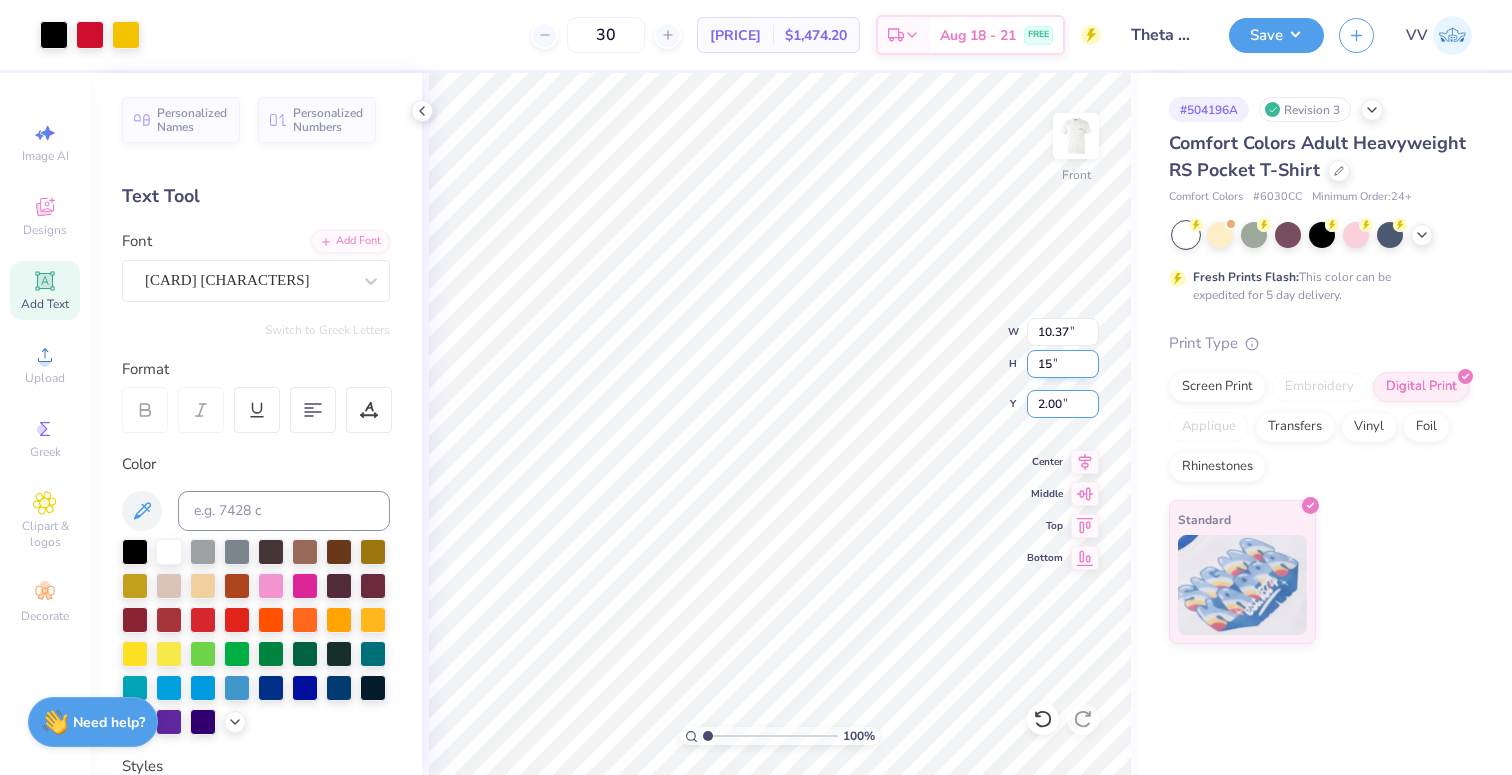 type on "15.00" 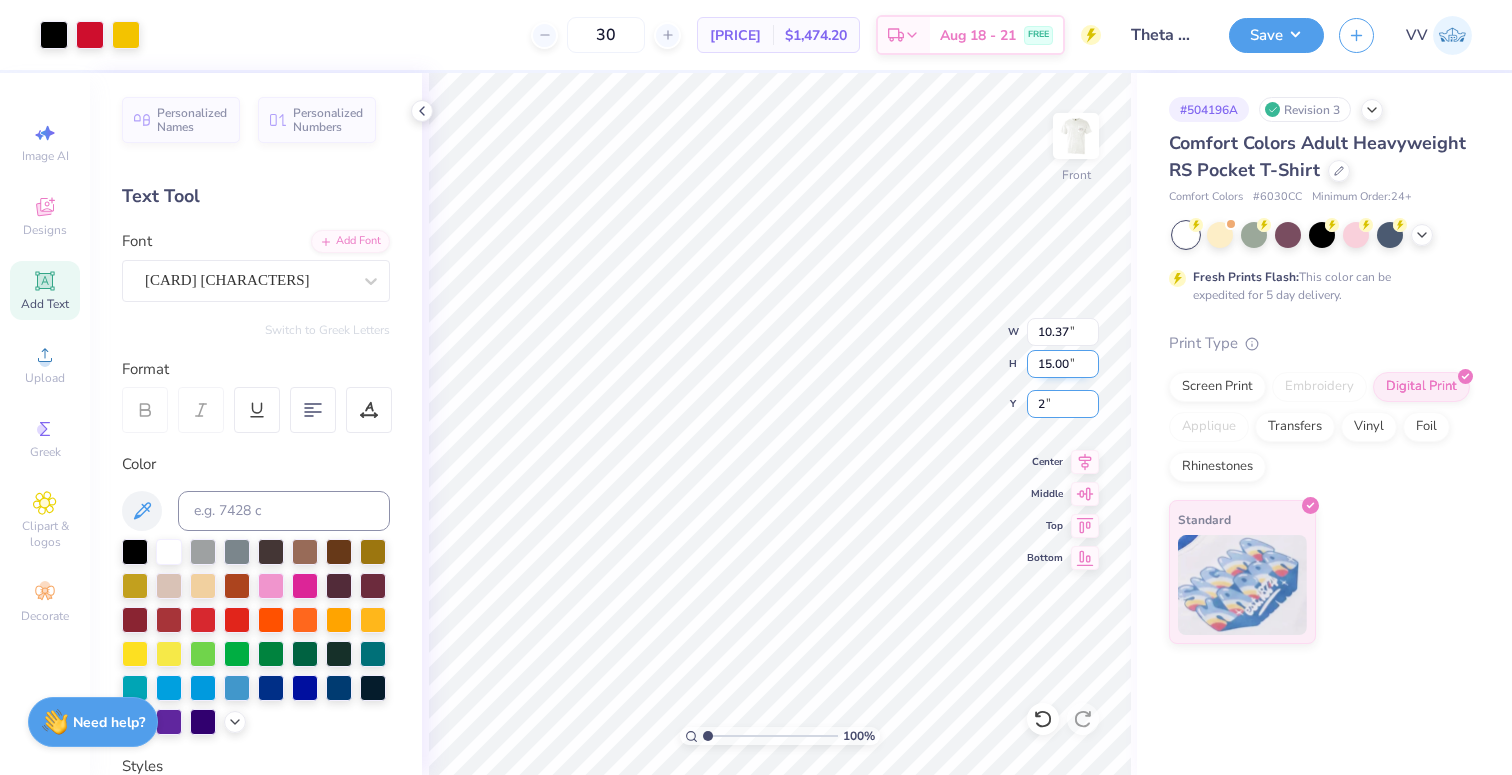 type on "2.00" 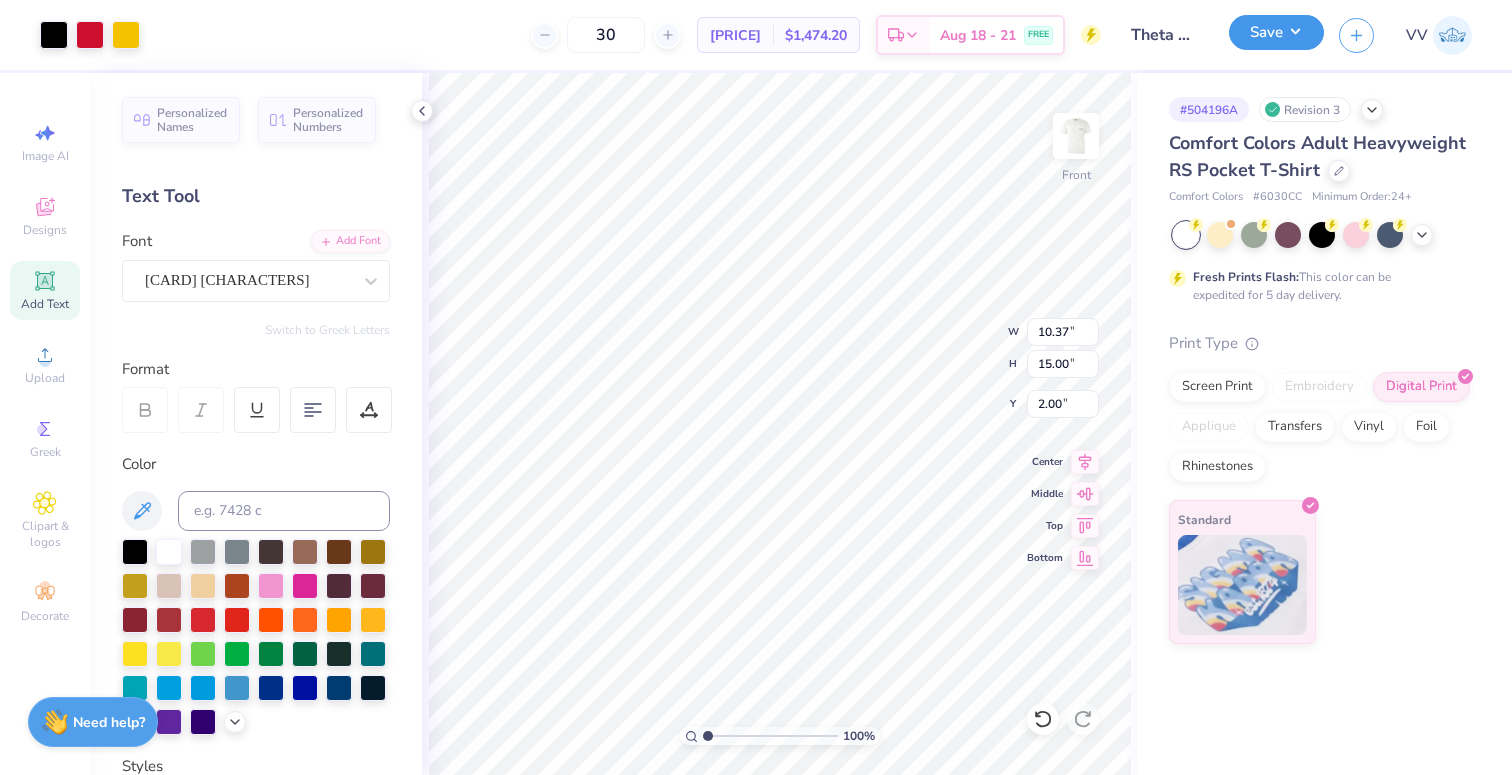 click on "Save" at bounding box center [1276, 32] 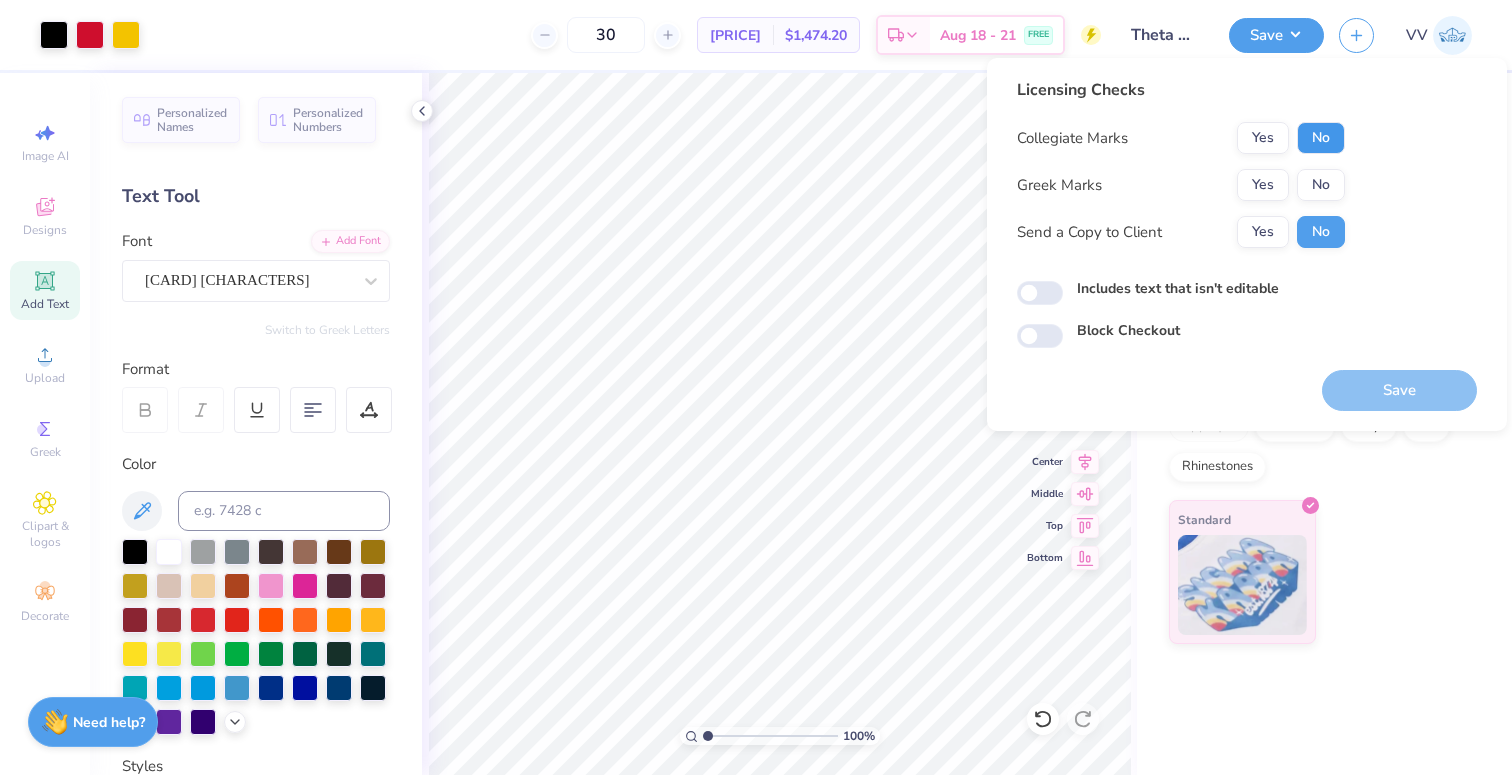 click on "No" at bounding box center (1321, 138) 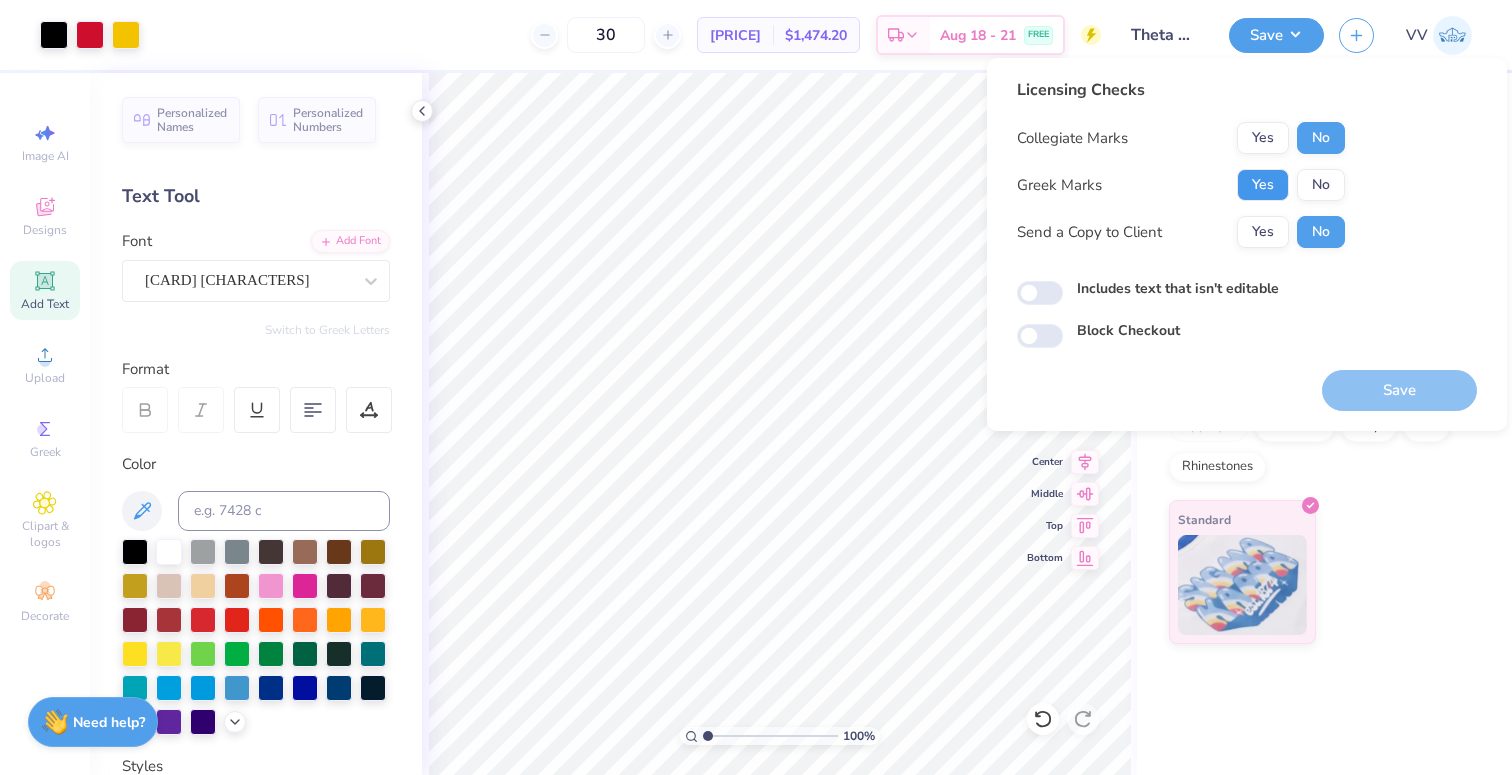click on "Yes" at bounding box center (1263, 185) 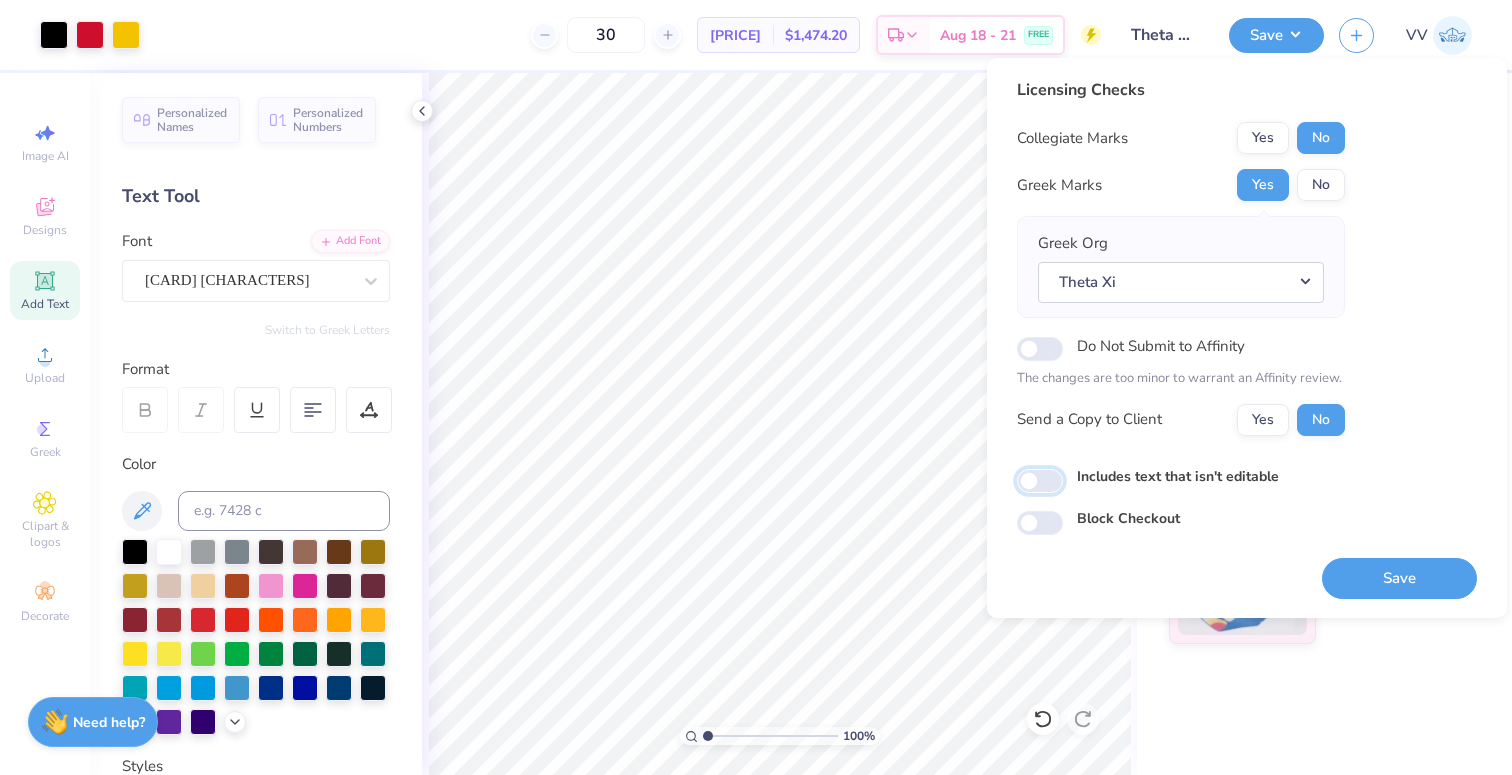 click on "Includes text that isn't editable" at bounding box center [1040, 481] 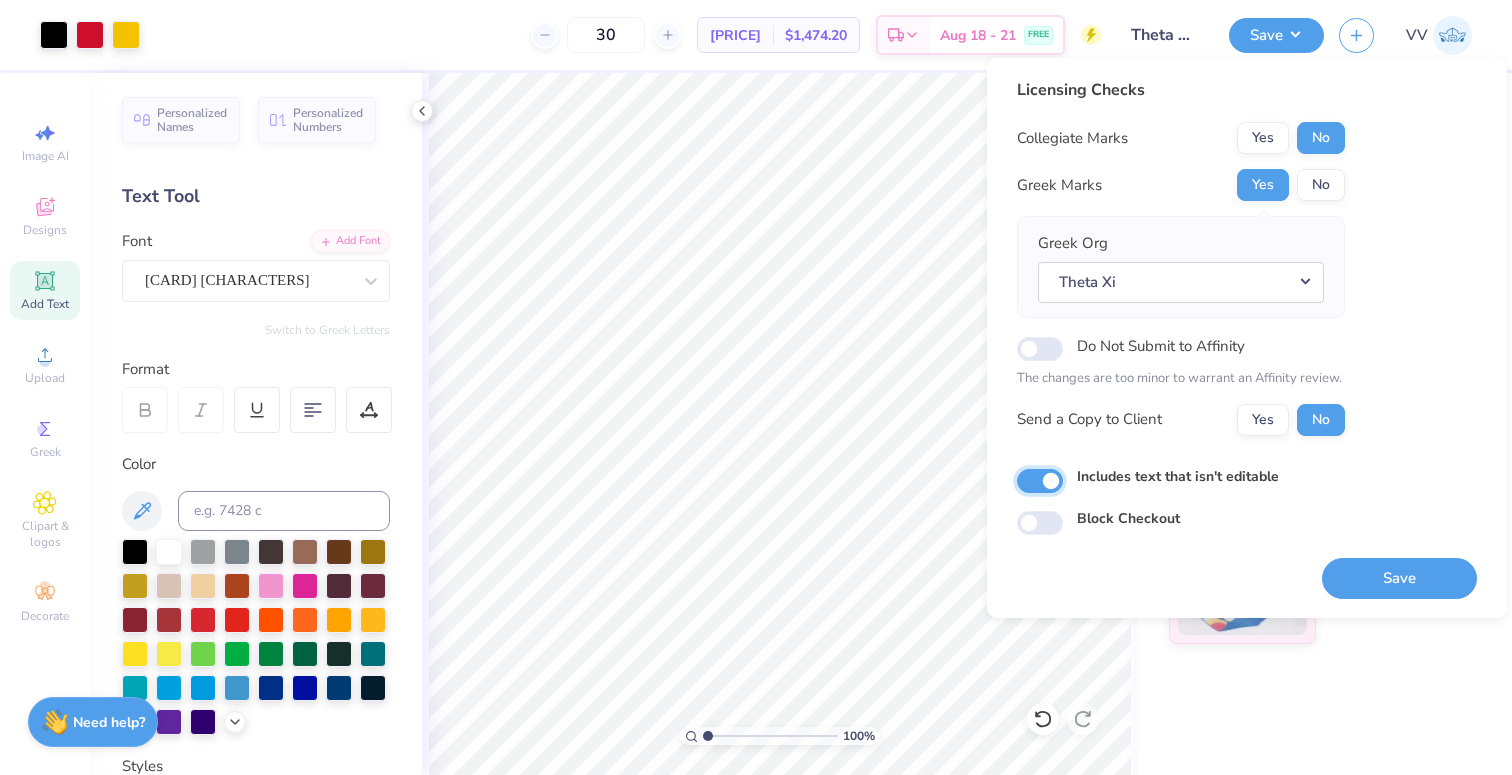 checkbox on "true" 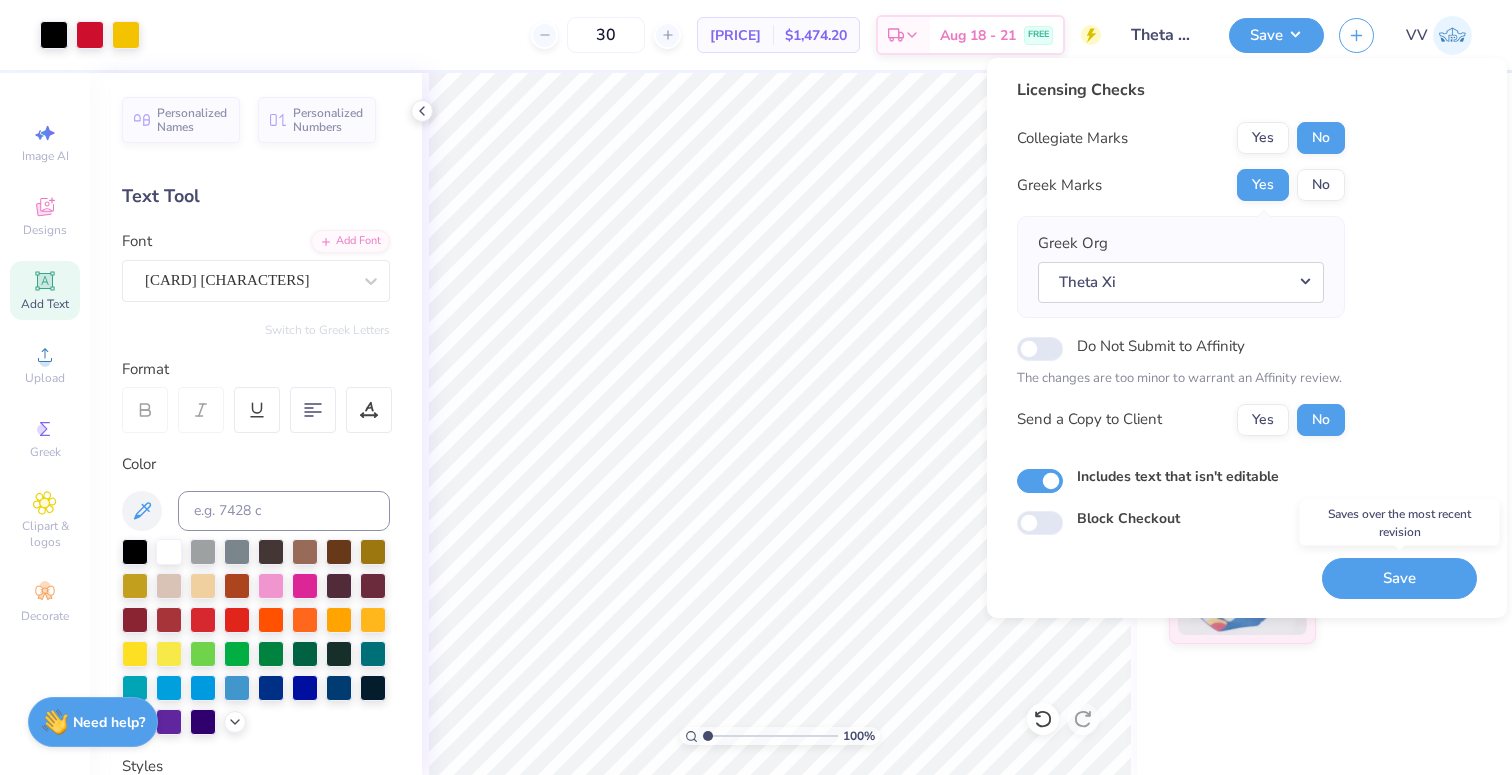 click on "Save" at bounding box center [1399, 578] 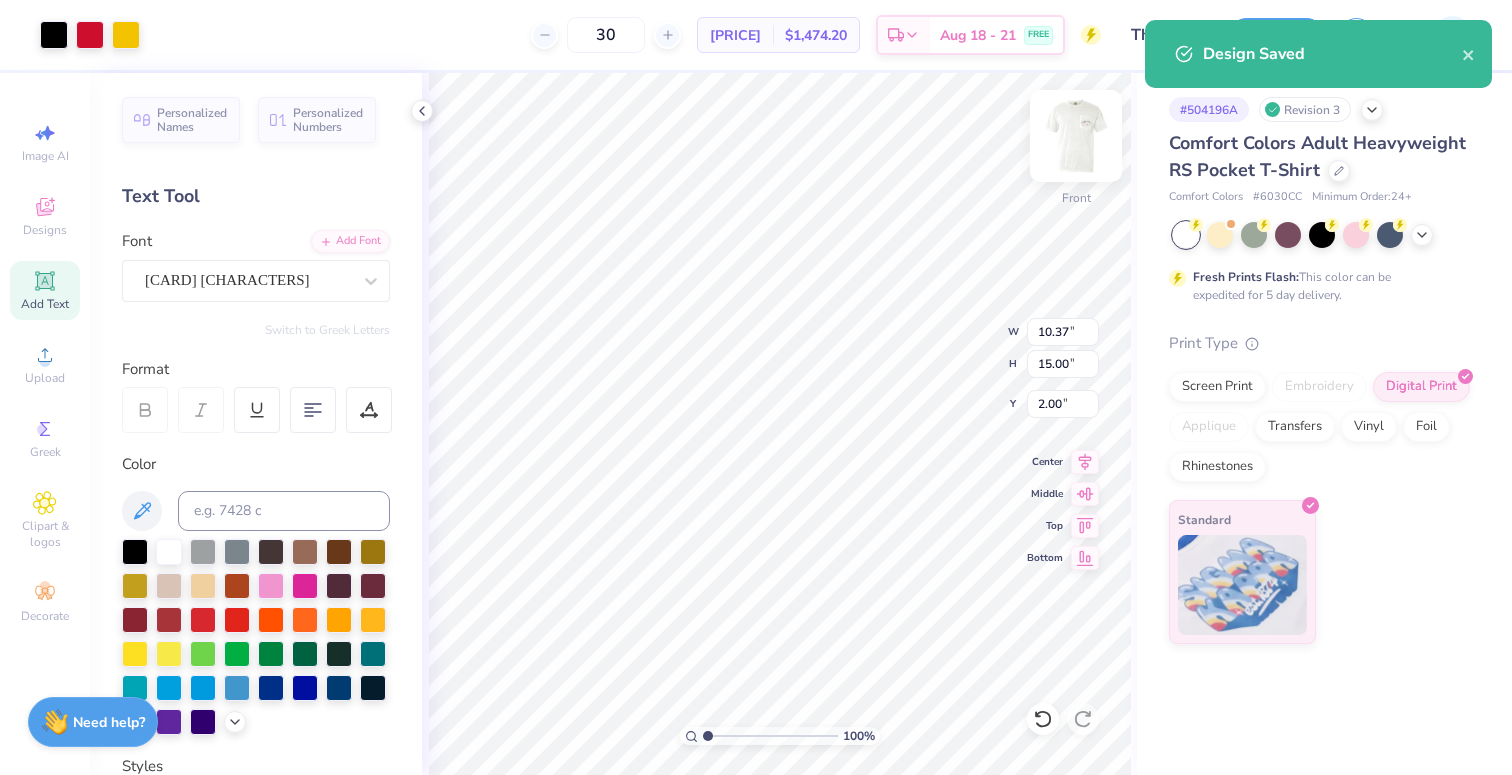 click at bounding box center (1076, 136) 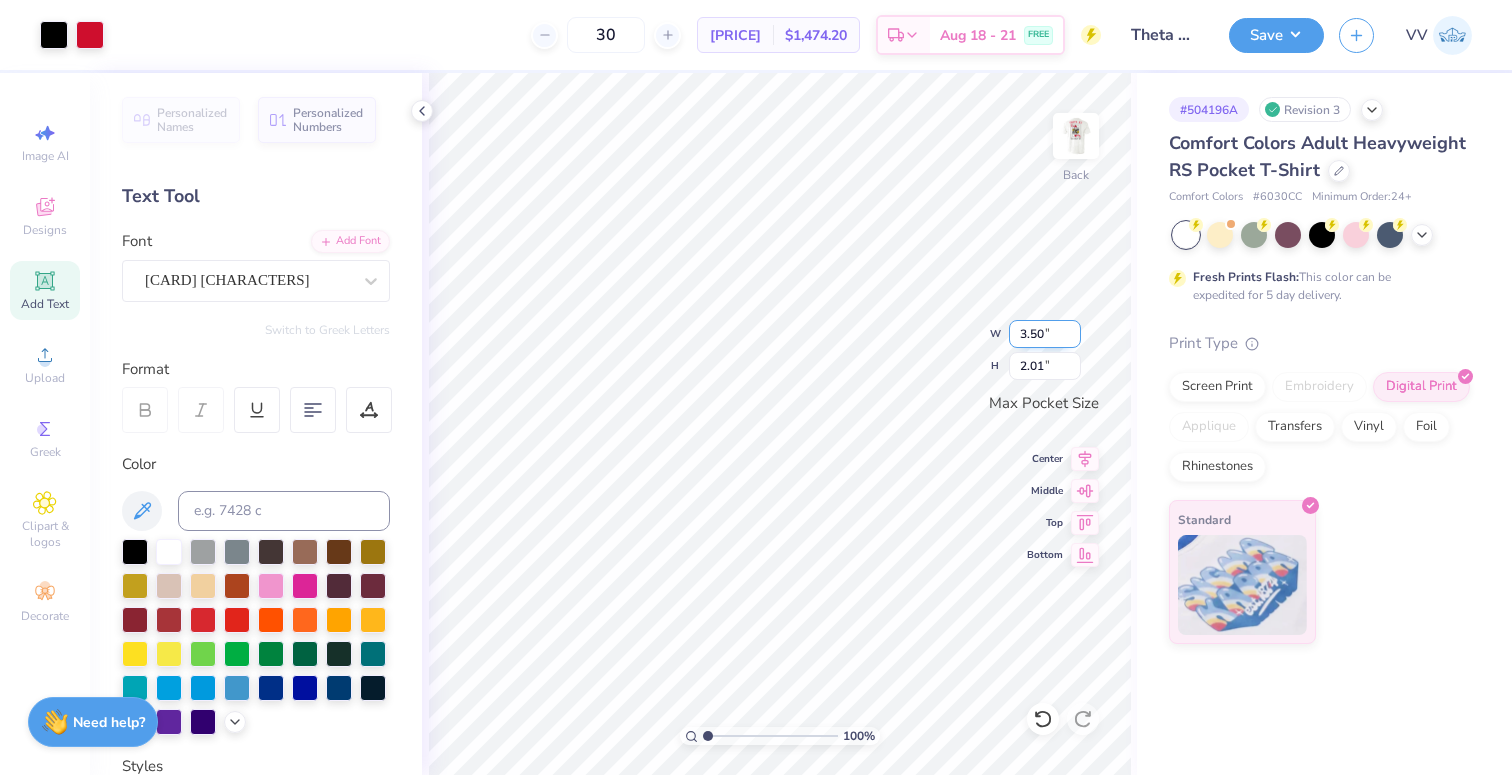 click on "3.50" at bounding box center [1045, 334] 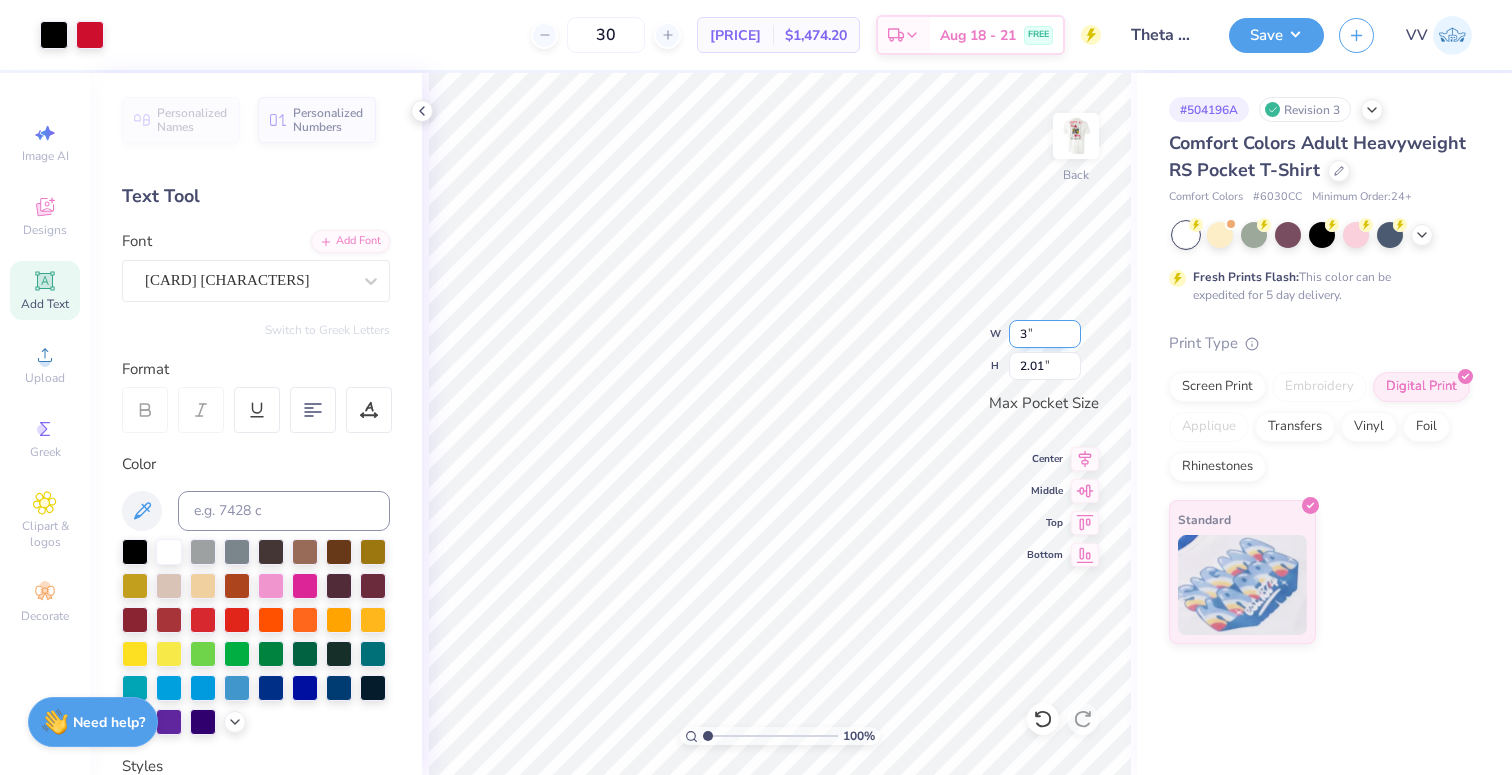 type on "3.00" 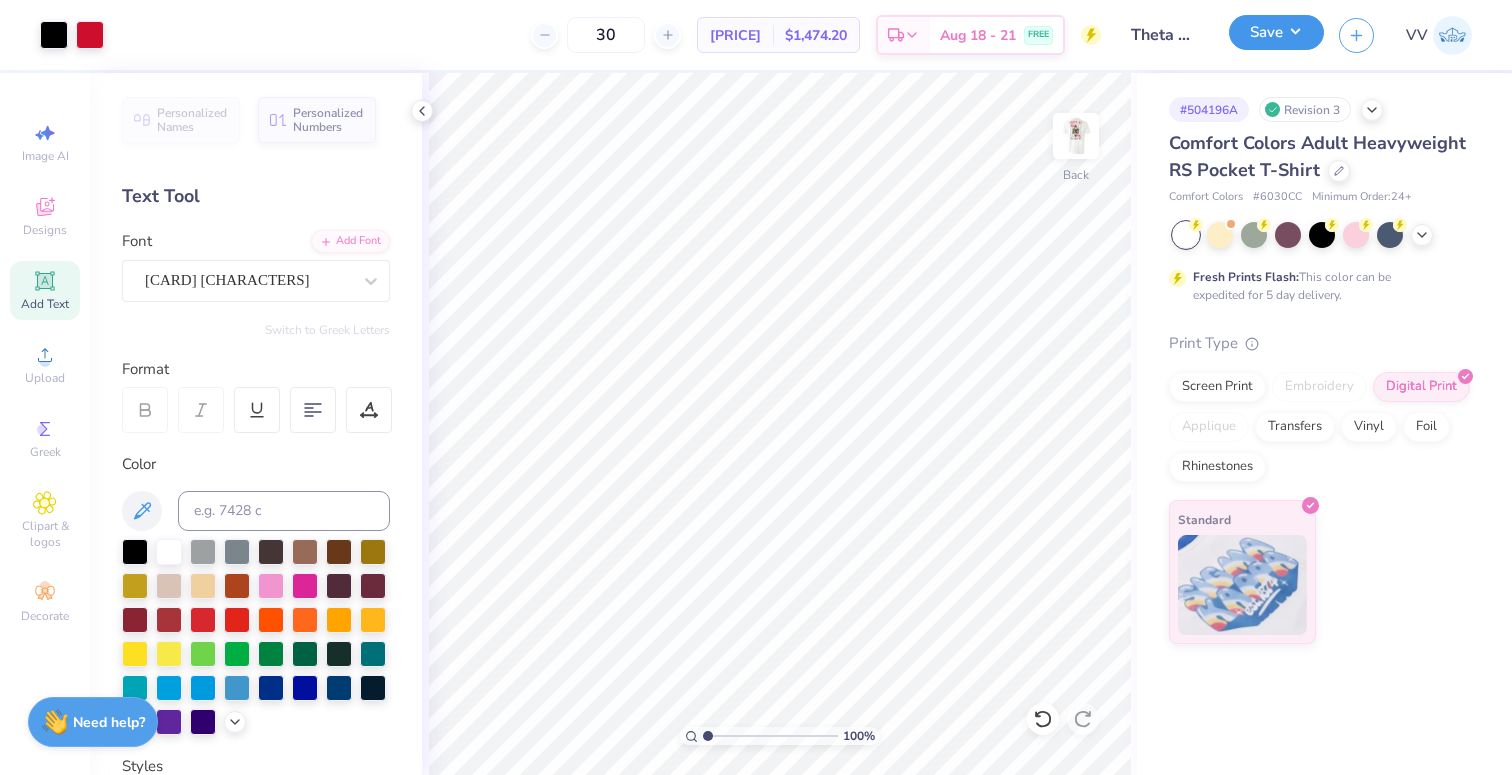 click on "Save" at bounding box center [1276, 32] 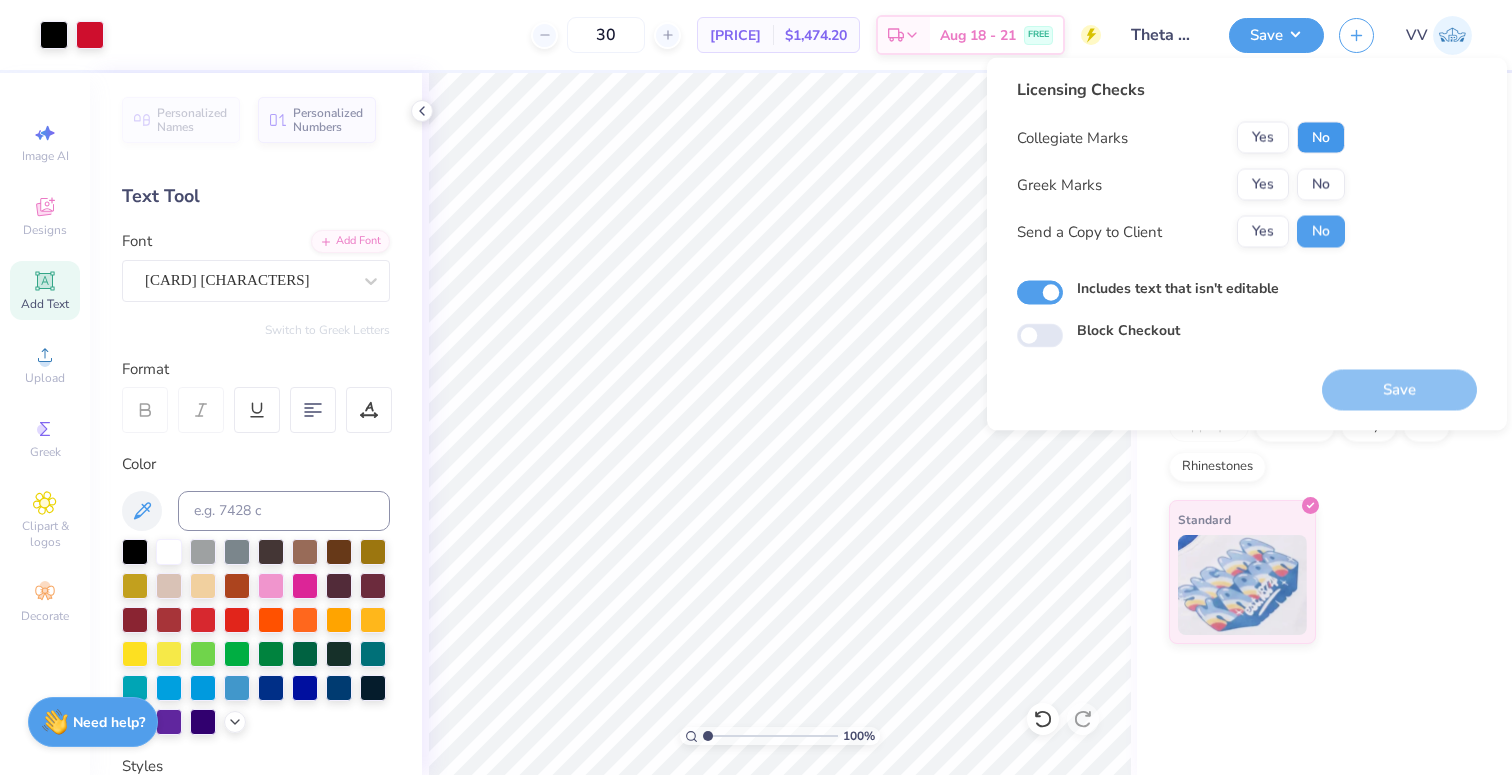 click on "No" at bounding box center (1321, 138) 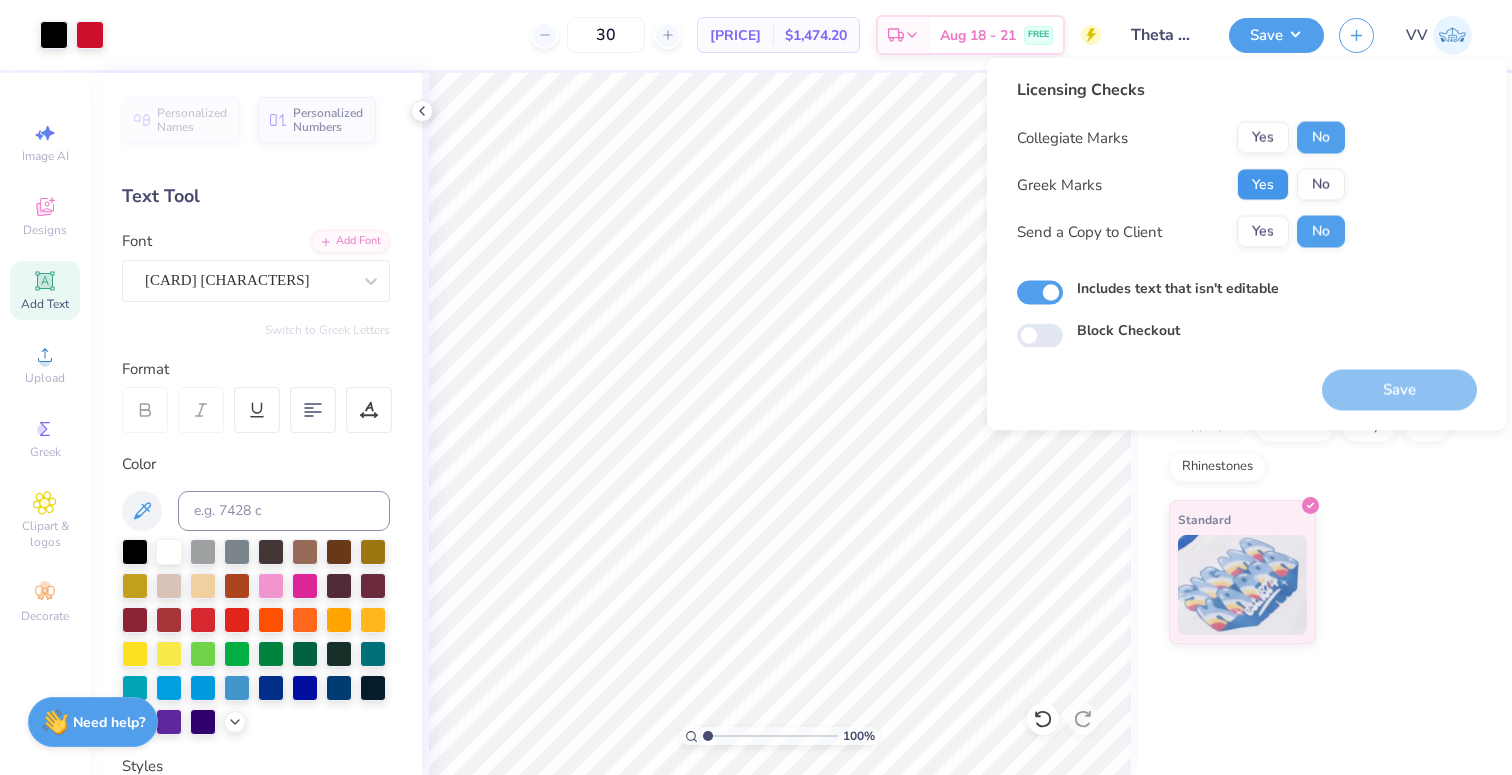click on "Yes" at bounding box center [1263, 185] 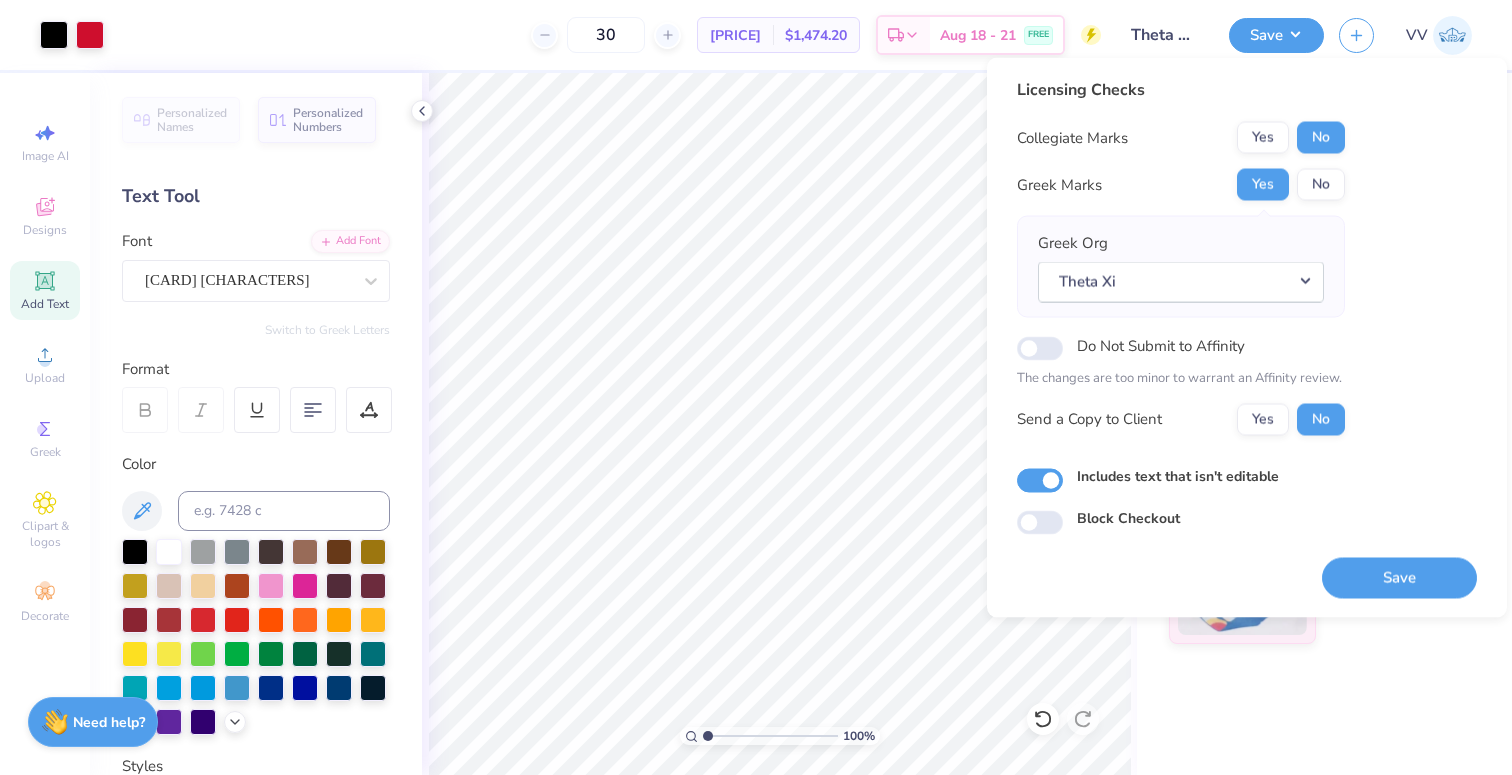 click on "Save" at bounding box center (1399, 577) 